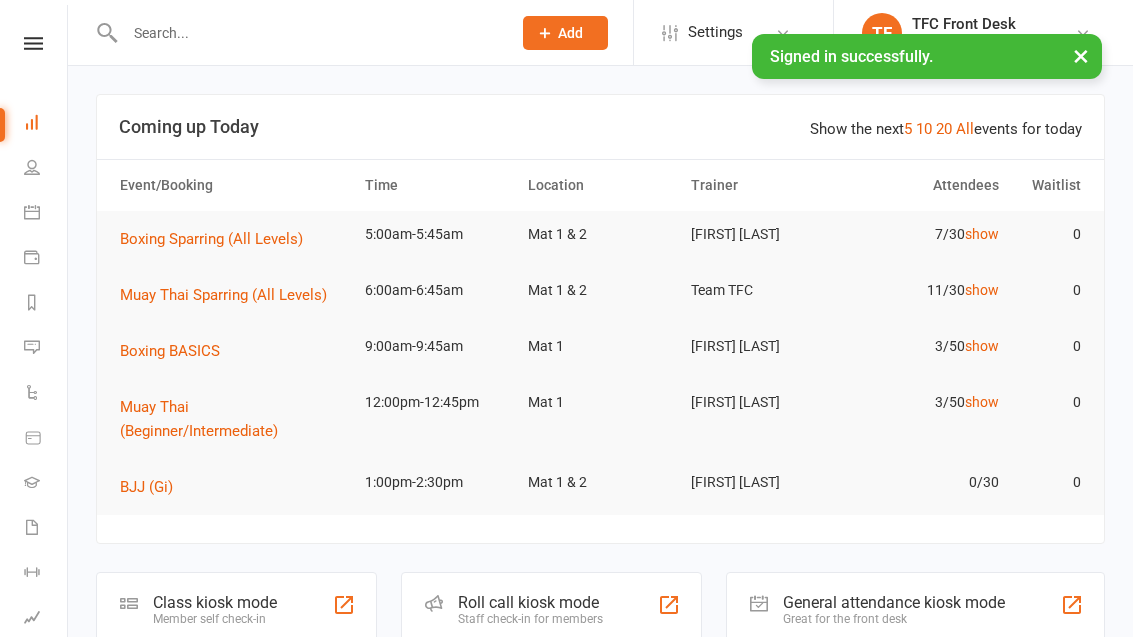 scroll, scrollTop: 513, scrollLeft: 0, axis: vertical 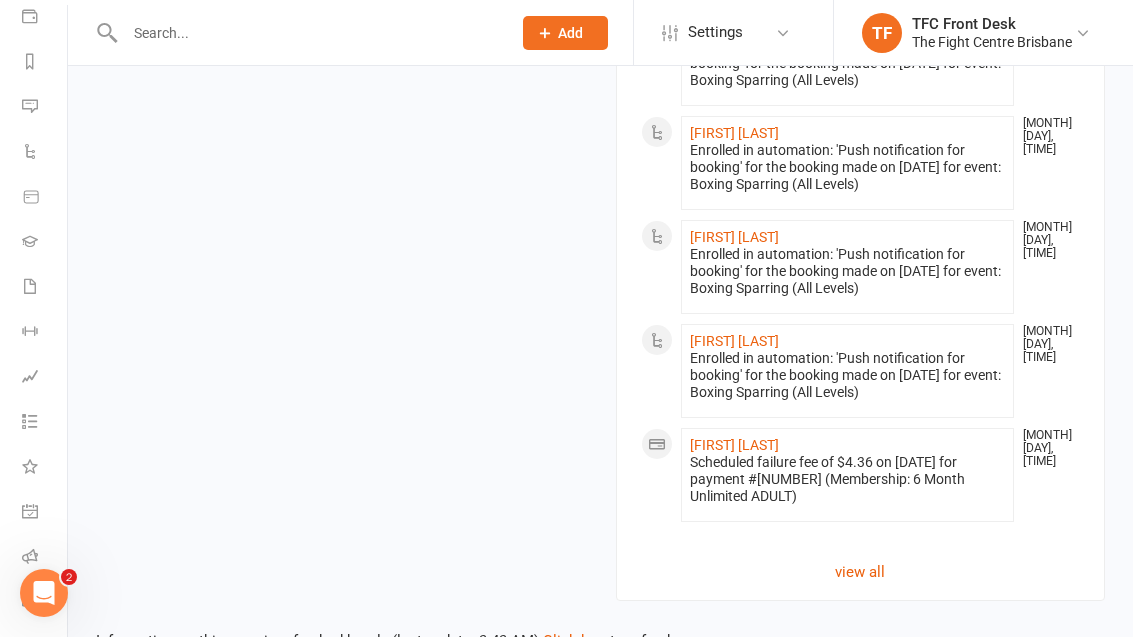 click on "General attendance" at bounding box center (31, 513) 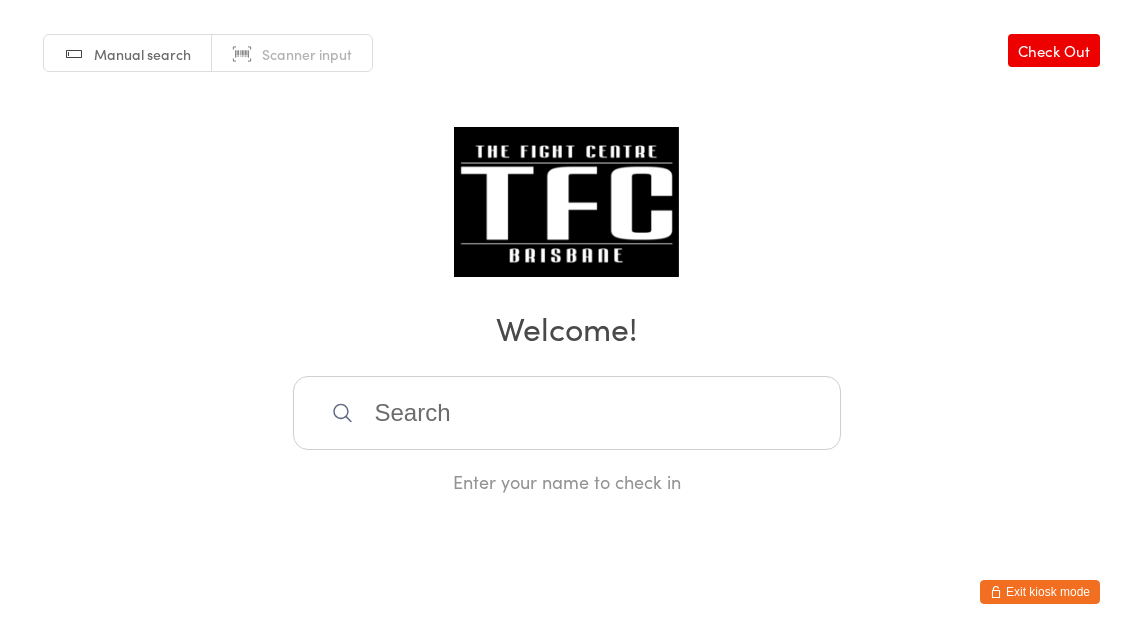 scroll, scrollTop: 0, scrollLeft: 0, axis: both 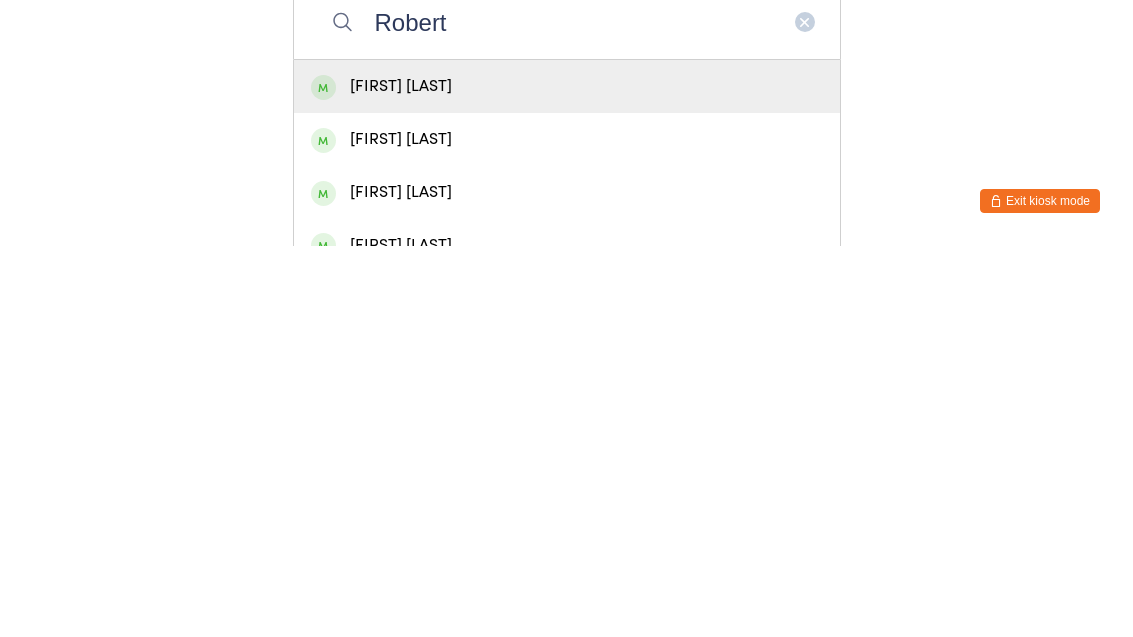 type on "Robert" 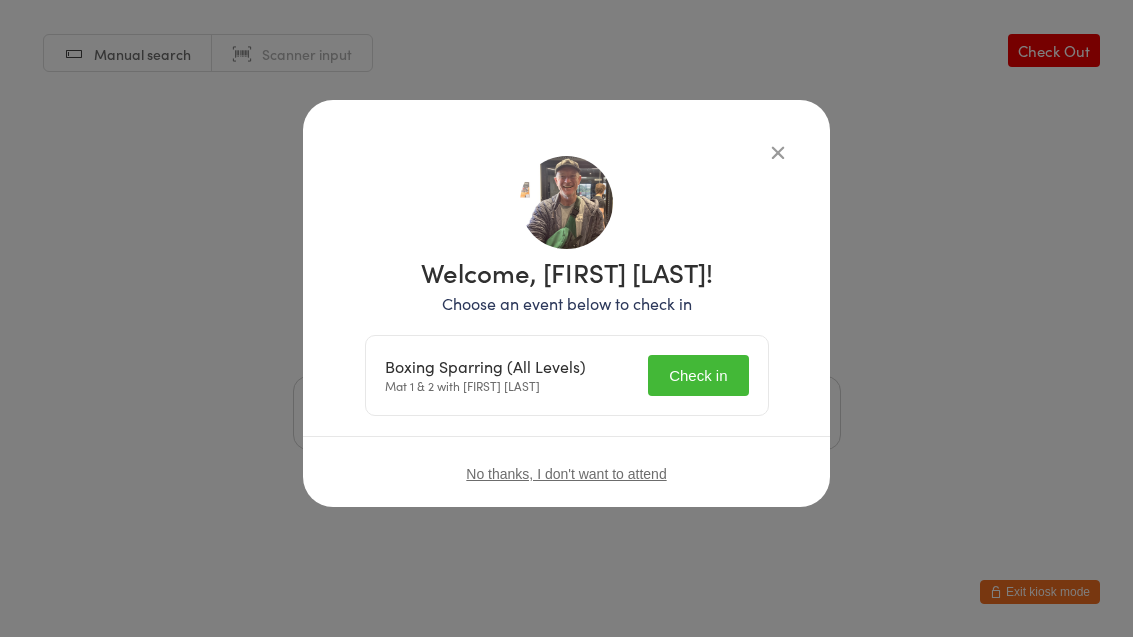 click on "Check in" at bounding box center [698, 375] 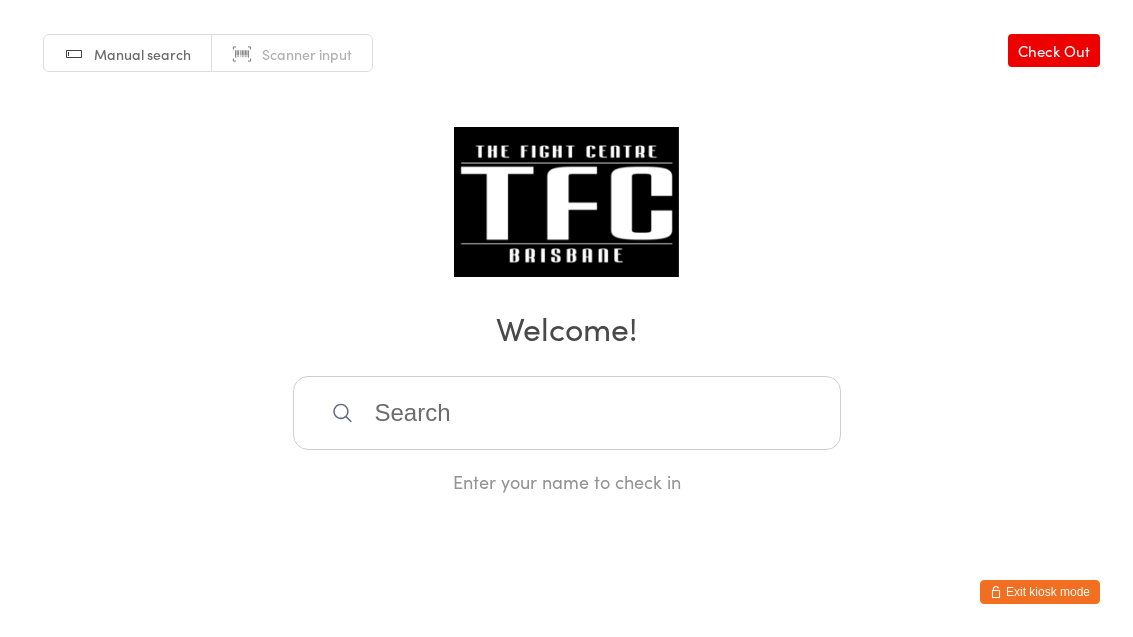 click at bounding box center [567, 413] 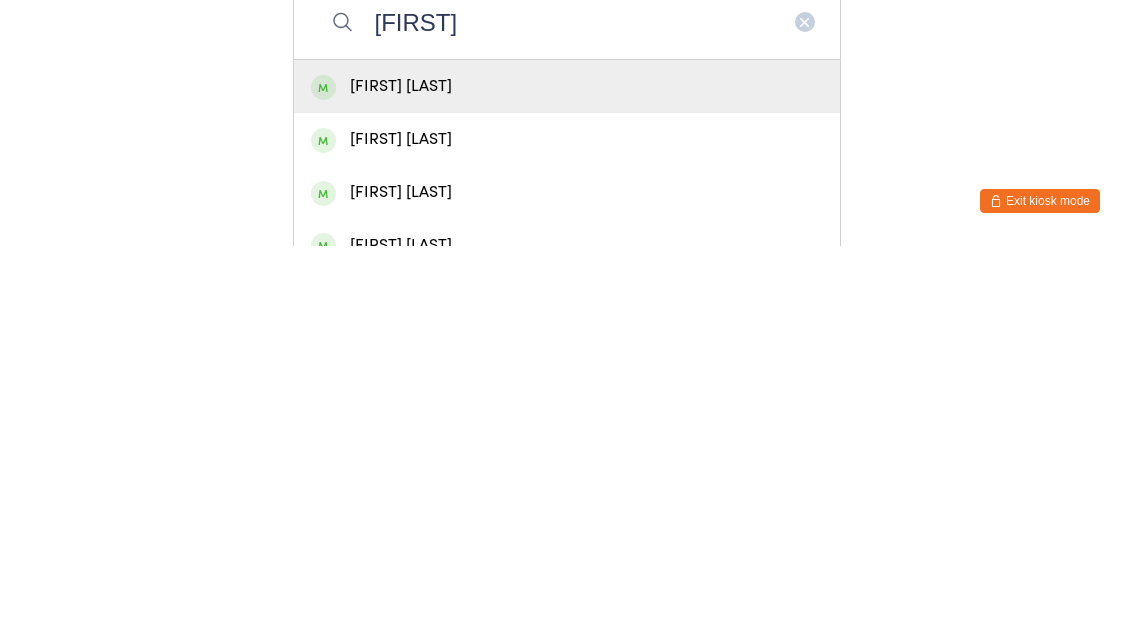 type on "[FIRST]" 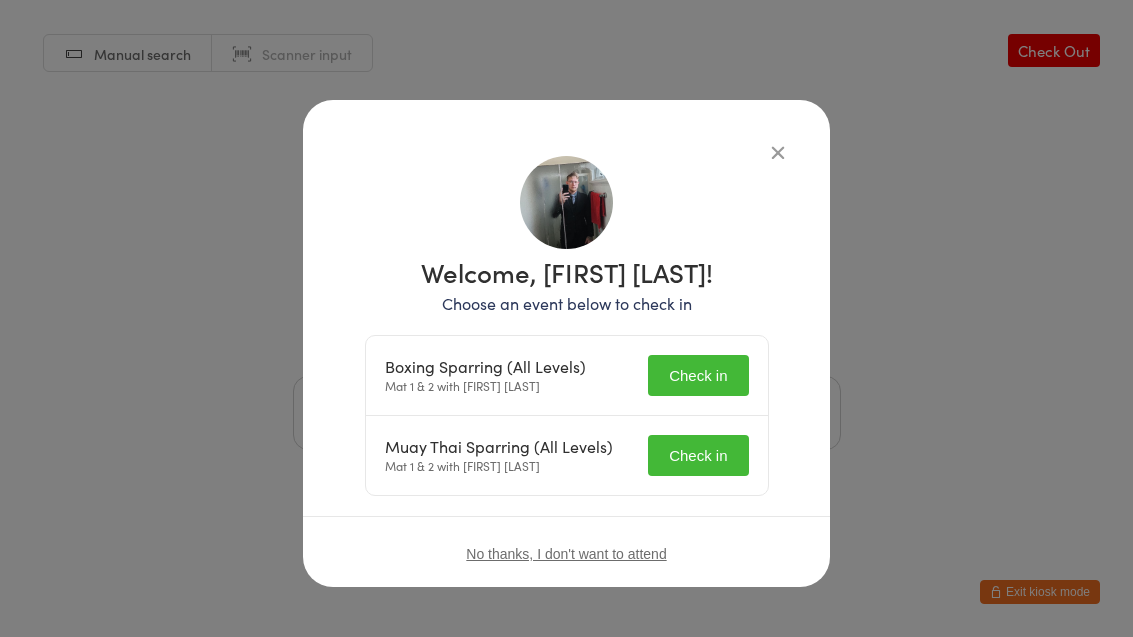 click on "Check in" at bounding box center [698, 375] 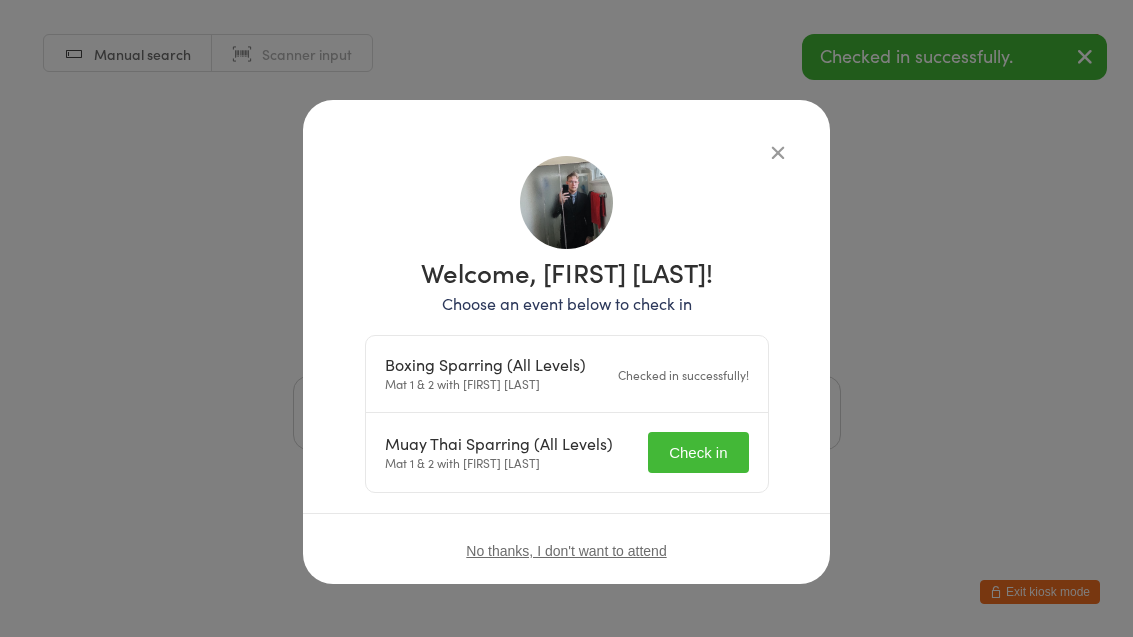 click on "Check in" at bounding box center (698, 452) 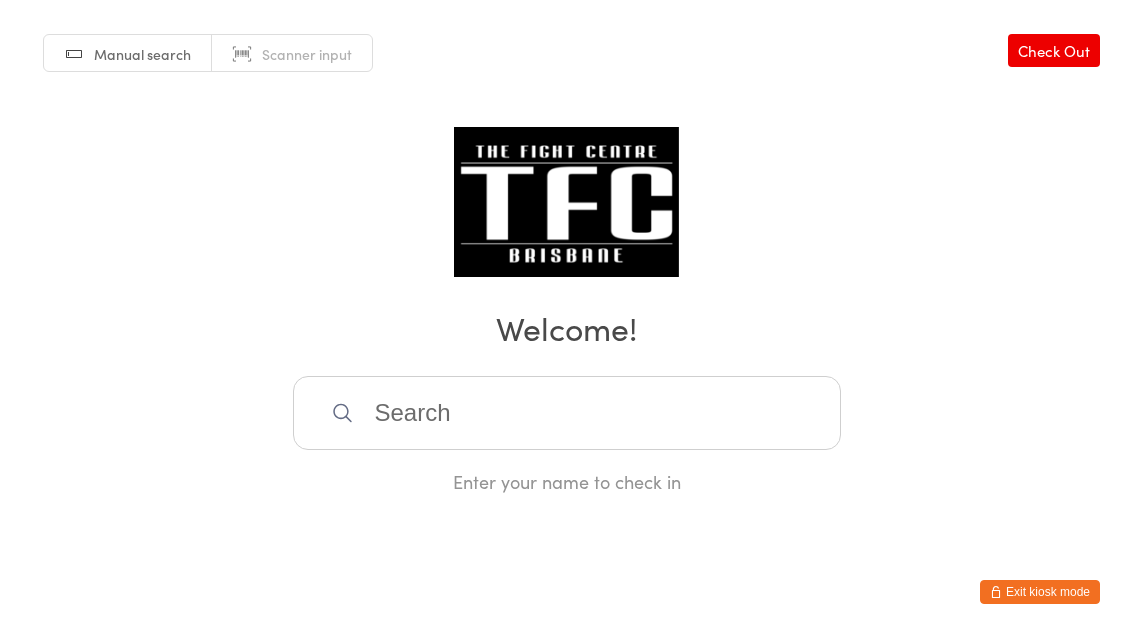 click at bounding box center [567, 413] 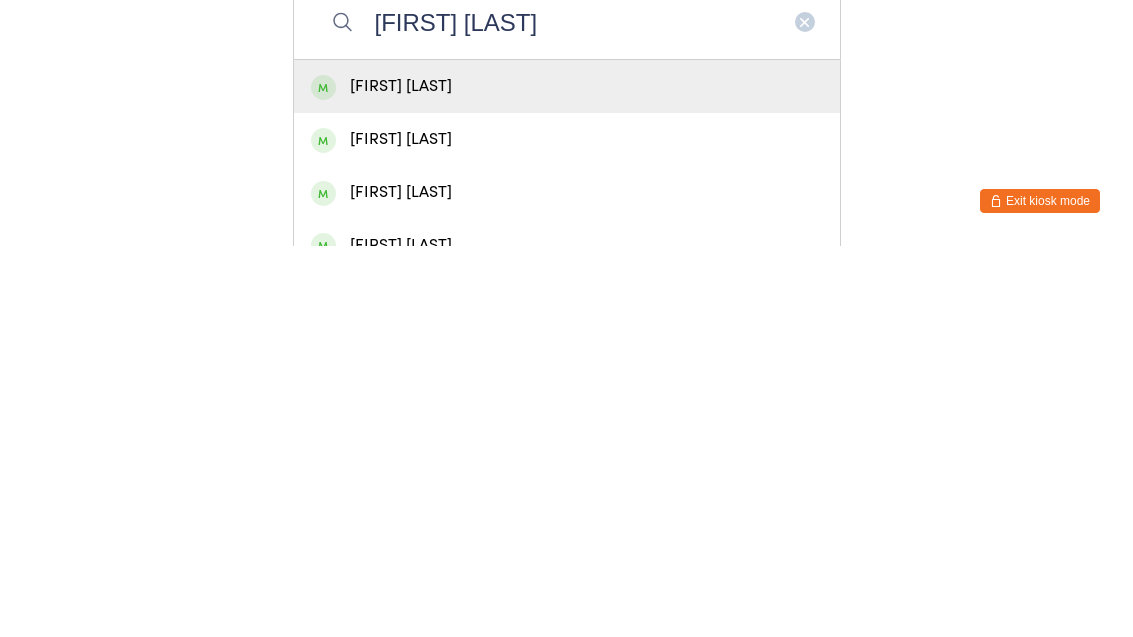 type on "[FIRST] [LAST]" 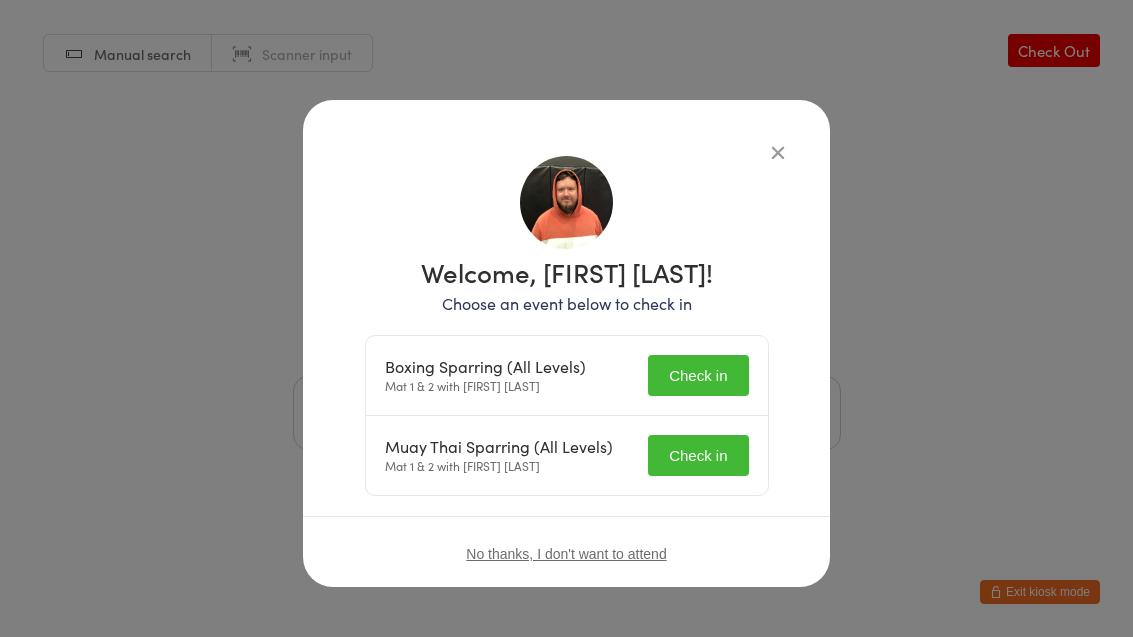 click on "Check in" at bounding box center [698, 375] 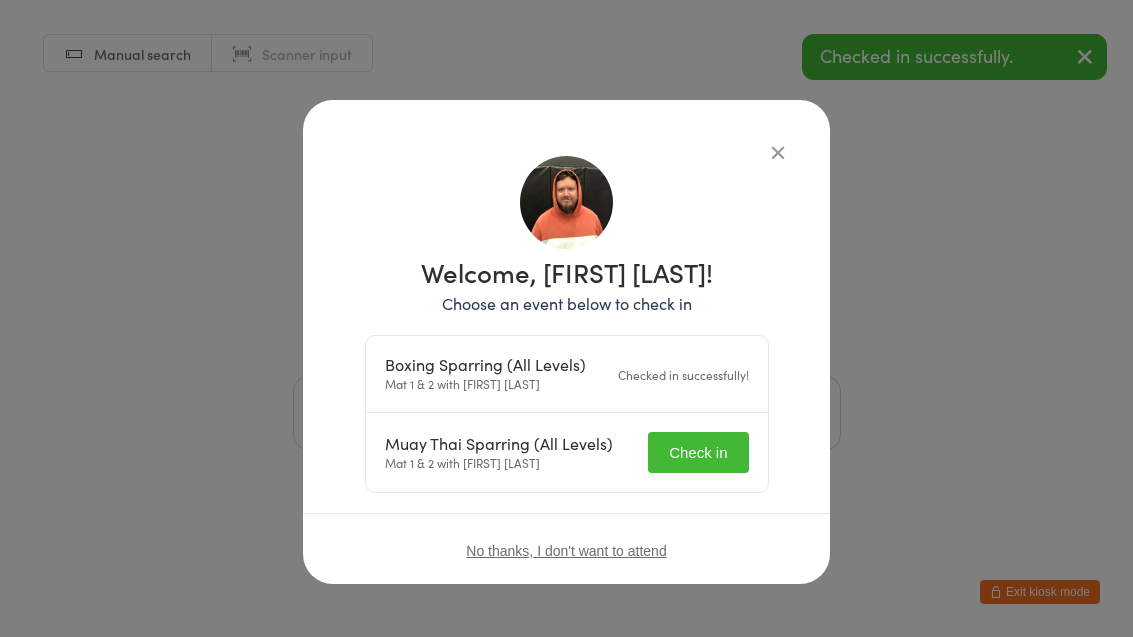 click on "Check in" at bounding box center (698, 452) 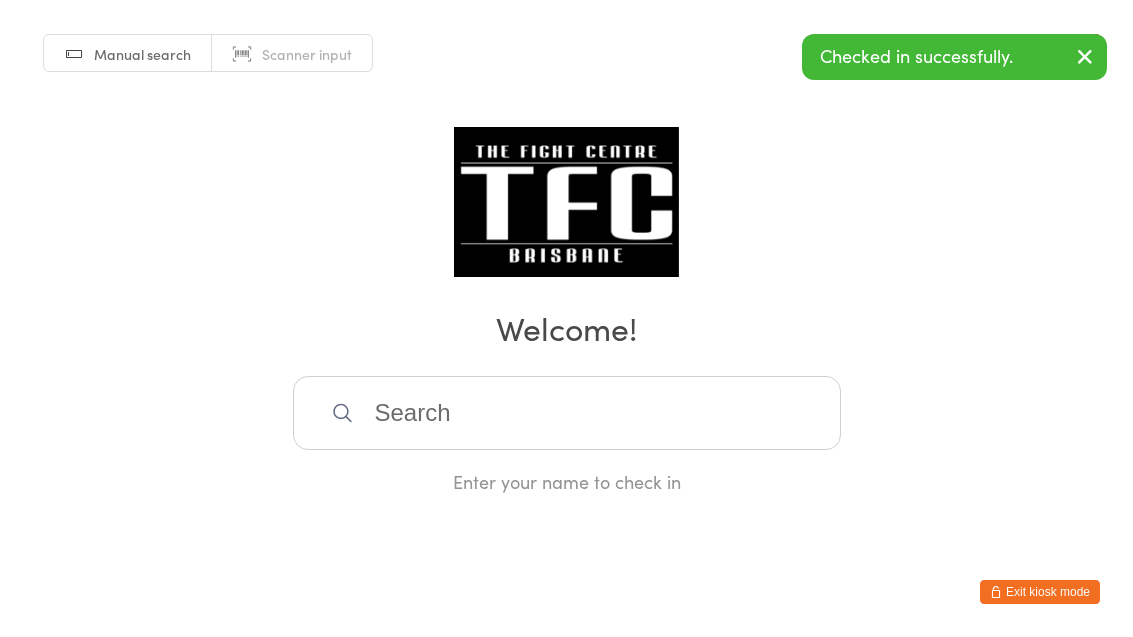 click at bounding box center [567, 413] 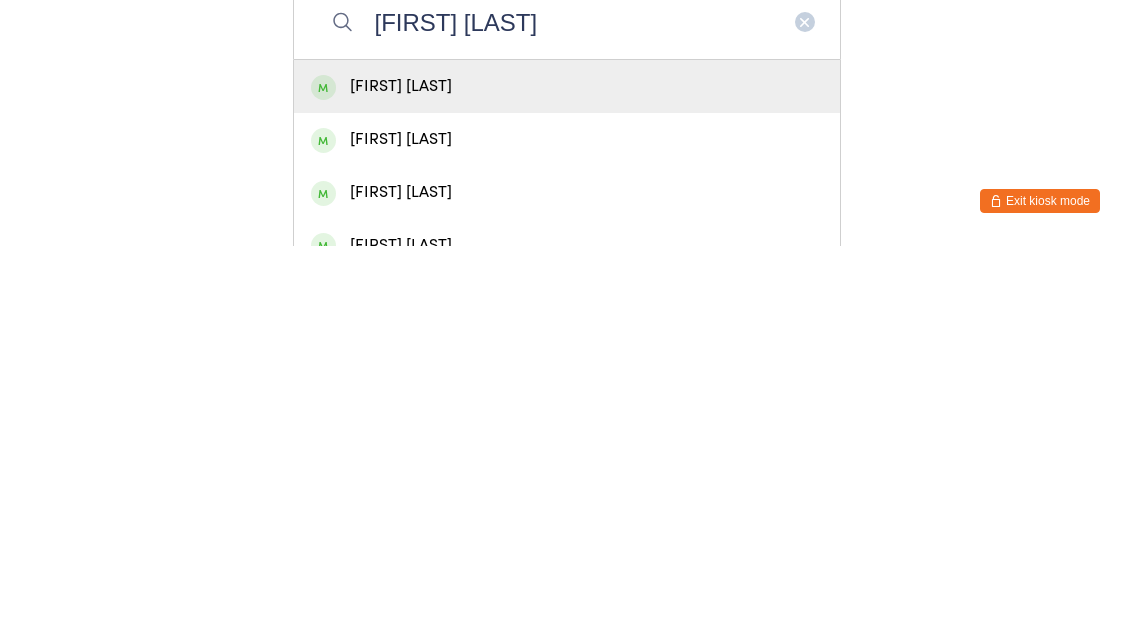 type on "[FIRST] [LAST]" 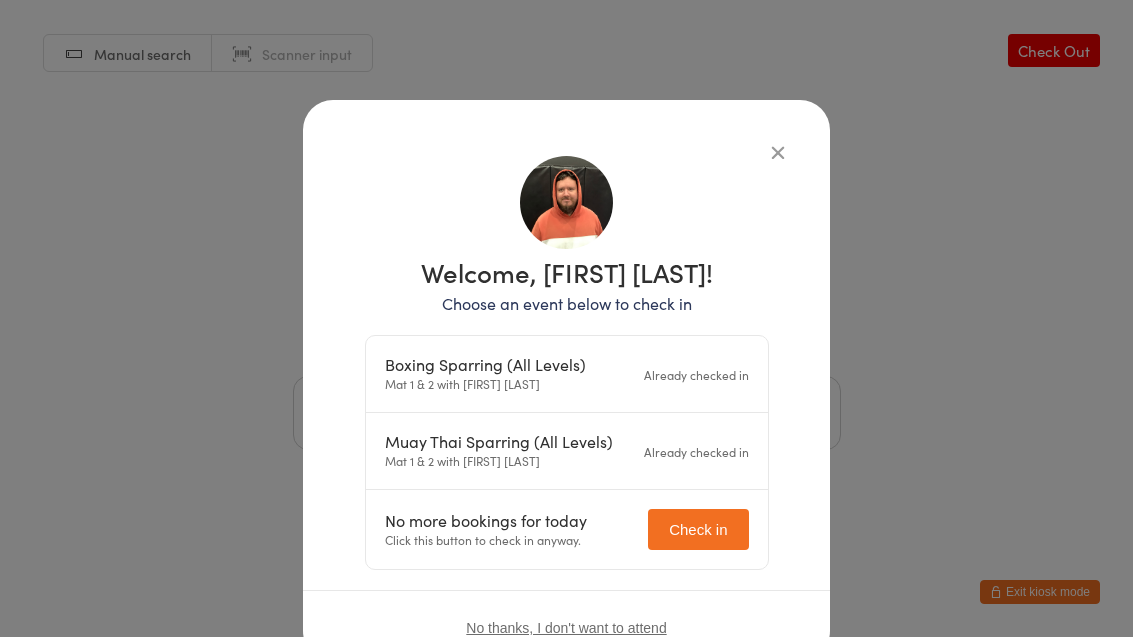 click at bounding box center (778, 152) 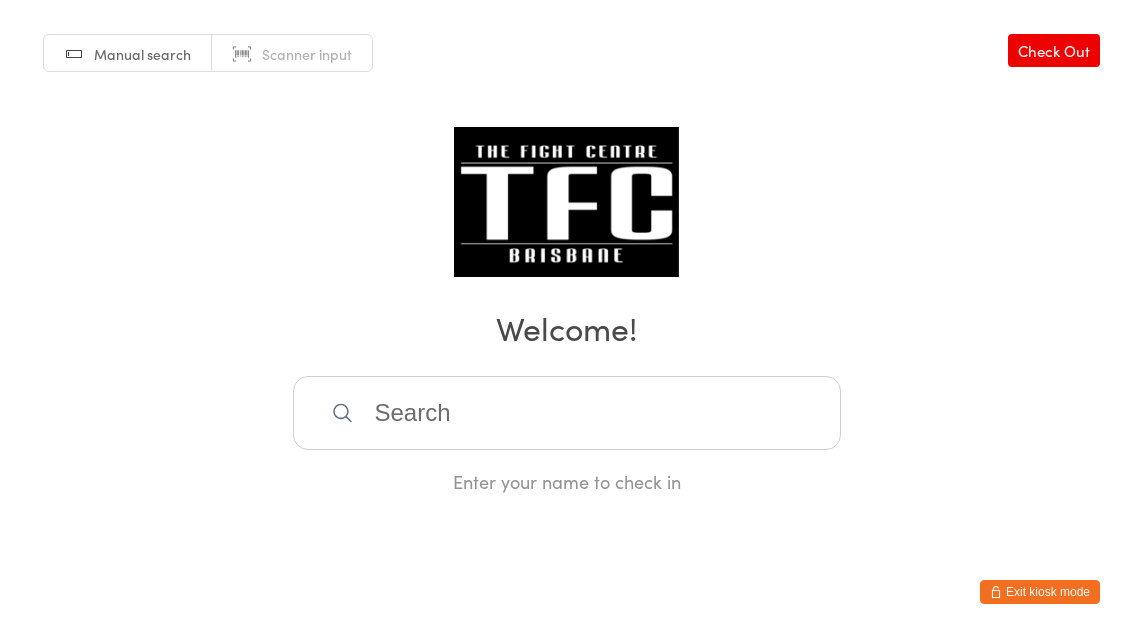 click at bounding box center [567, 413] 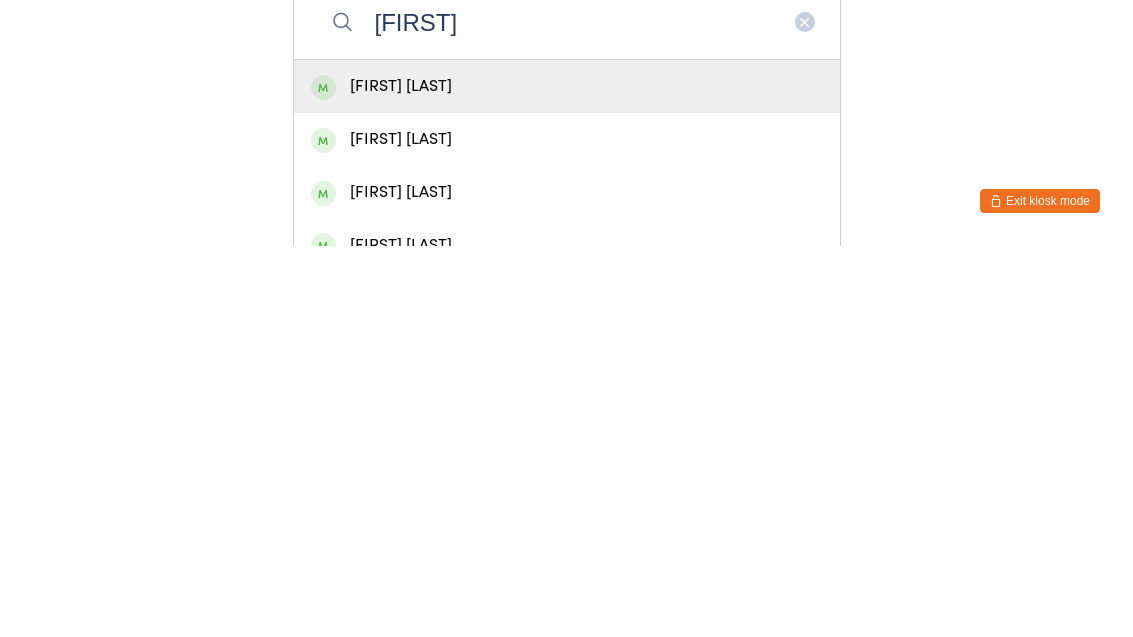 type on "[FIRST]" 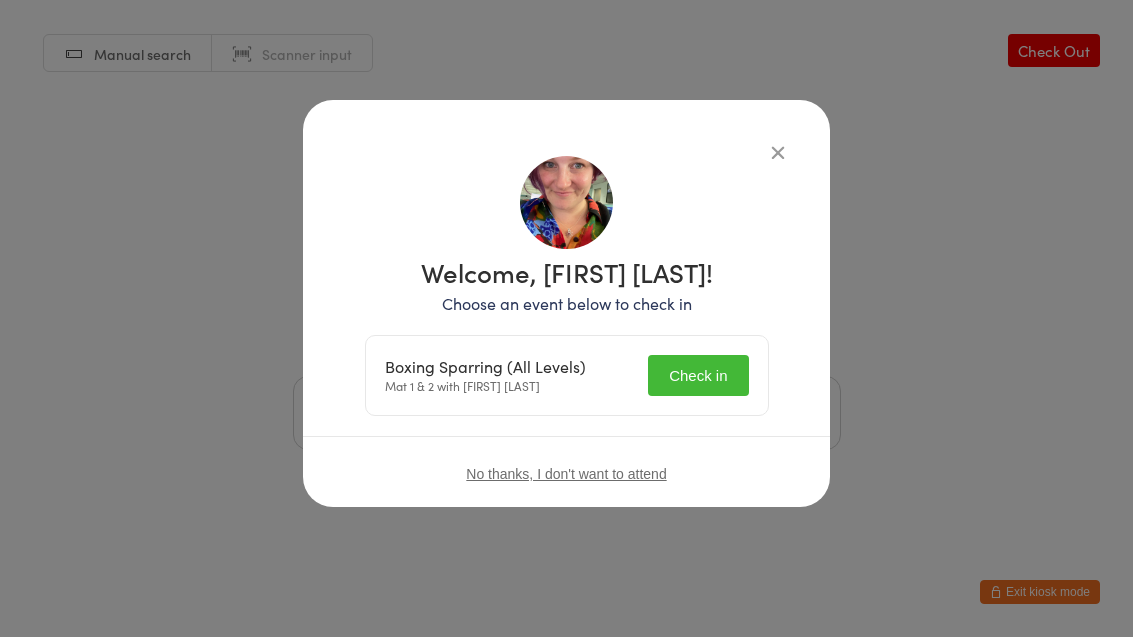click on "Check in" at bounding box center [698, 375] 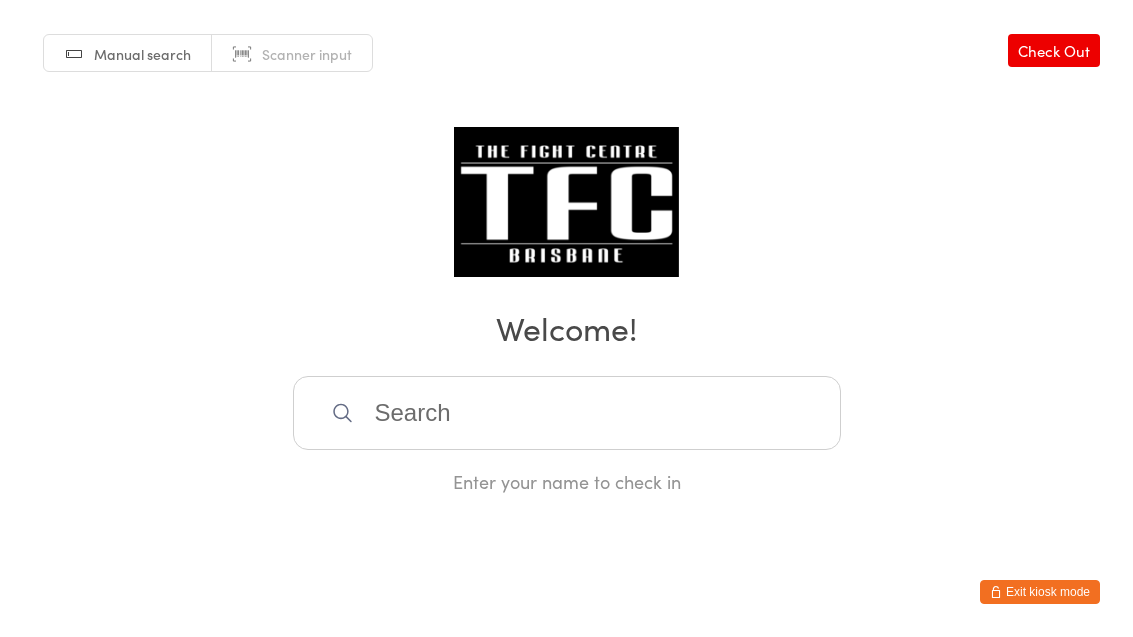 click at bounding box center (567, 413) 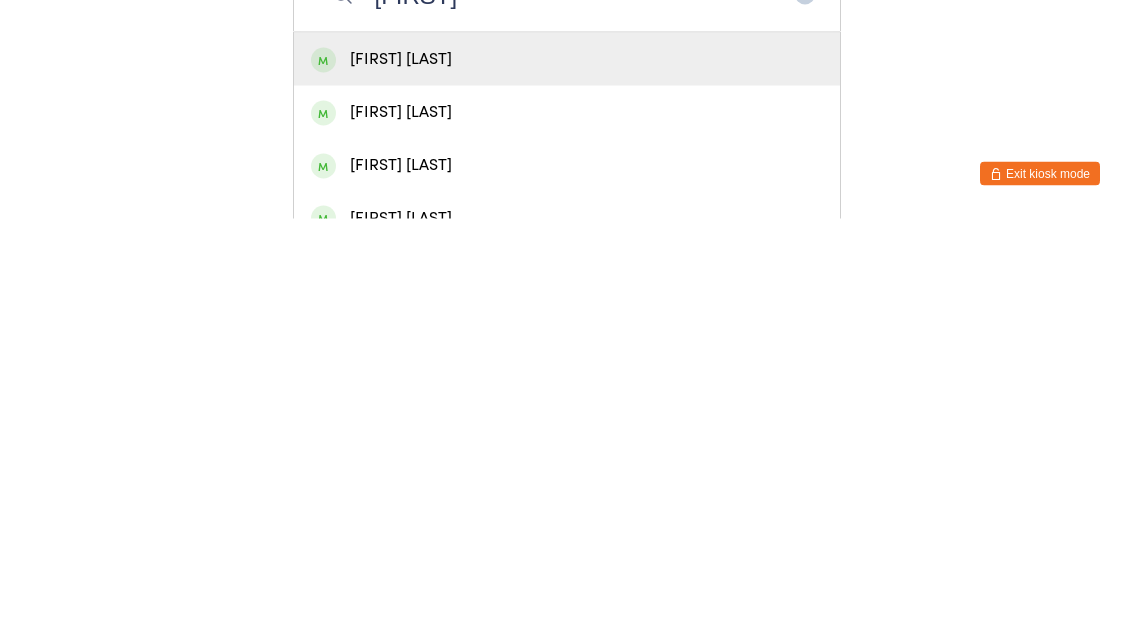 type on "[FIRST]" 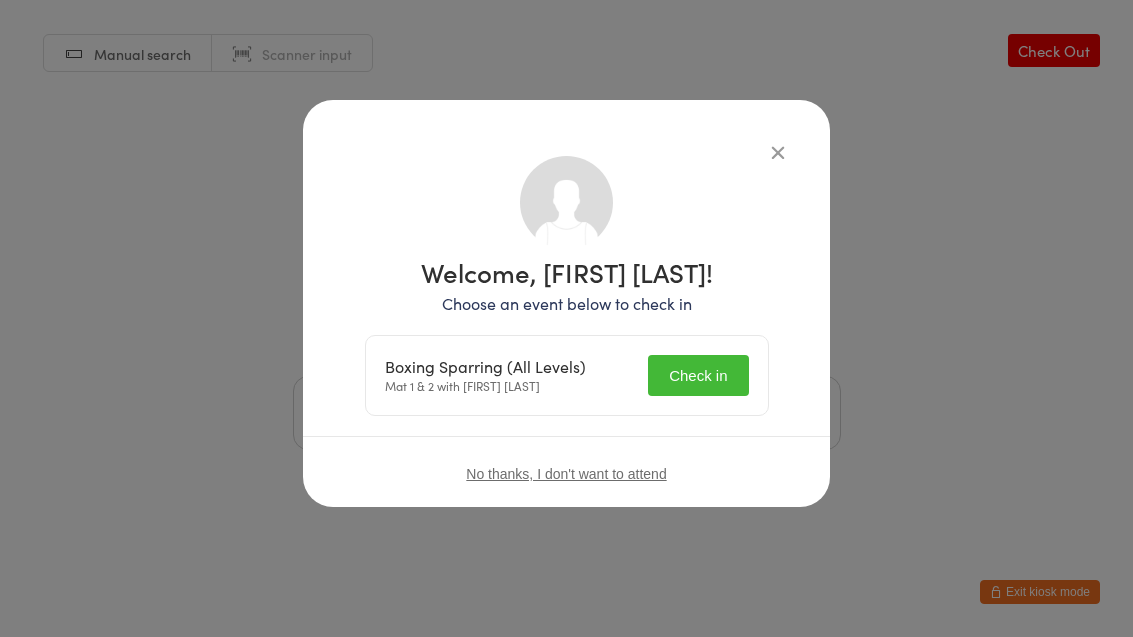 click on "Check in" at bounding box center [698, 375] 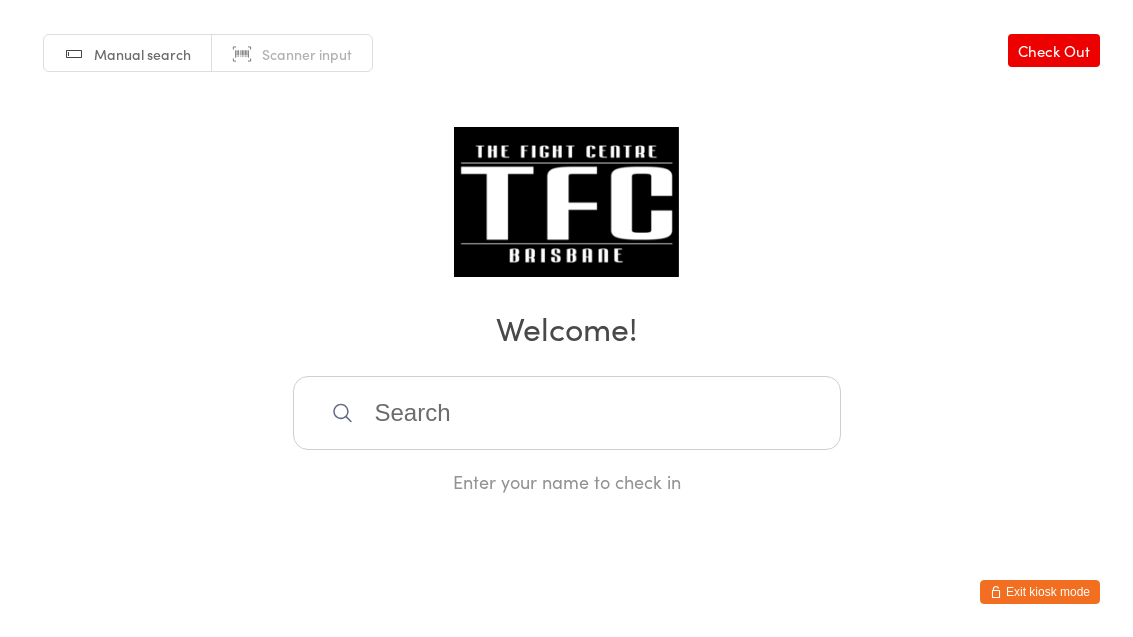 click at bounding box center [567, 413] 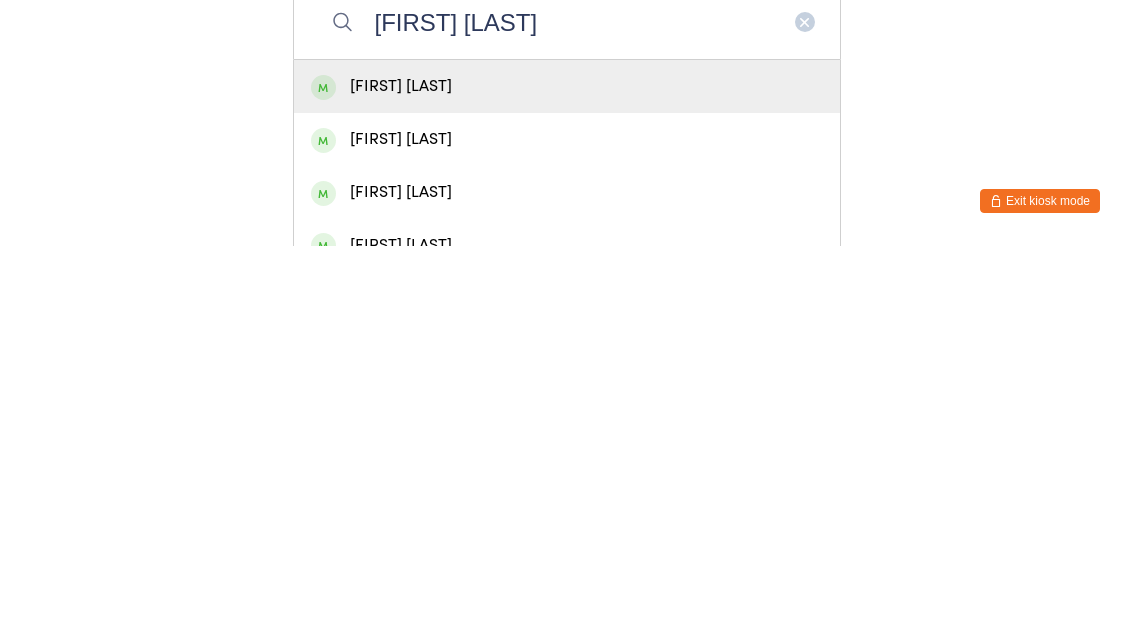 type on "[FIRST] [LAST]" 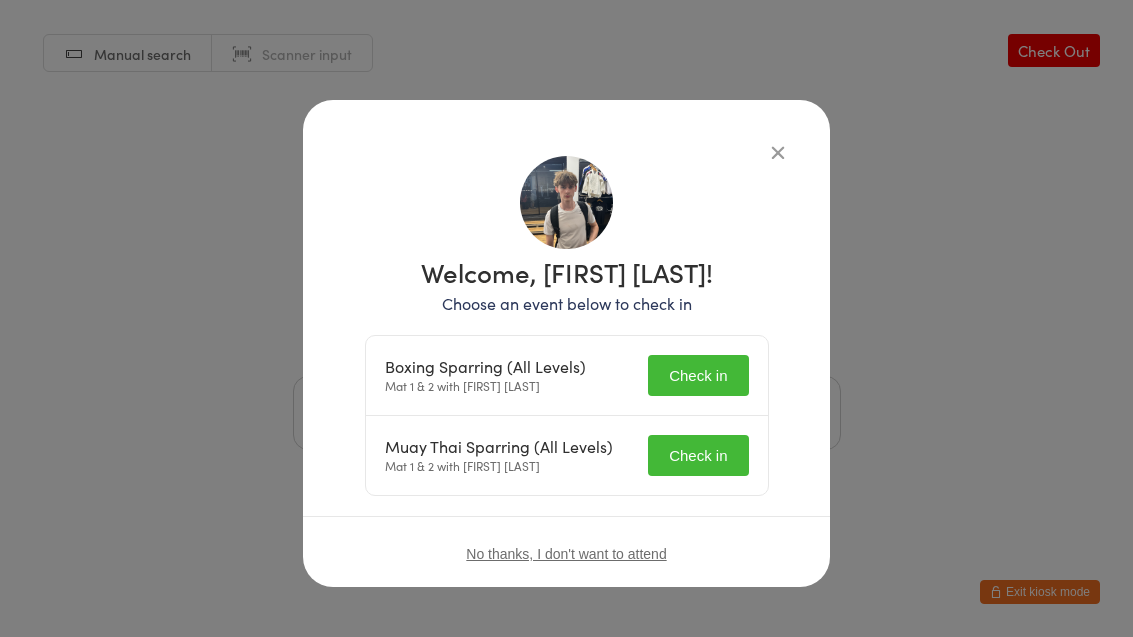 click on "Check in" at bounding box center [698, 375] 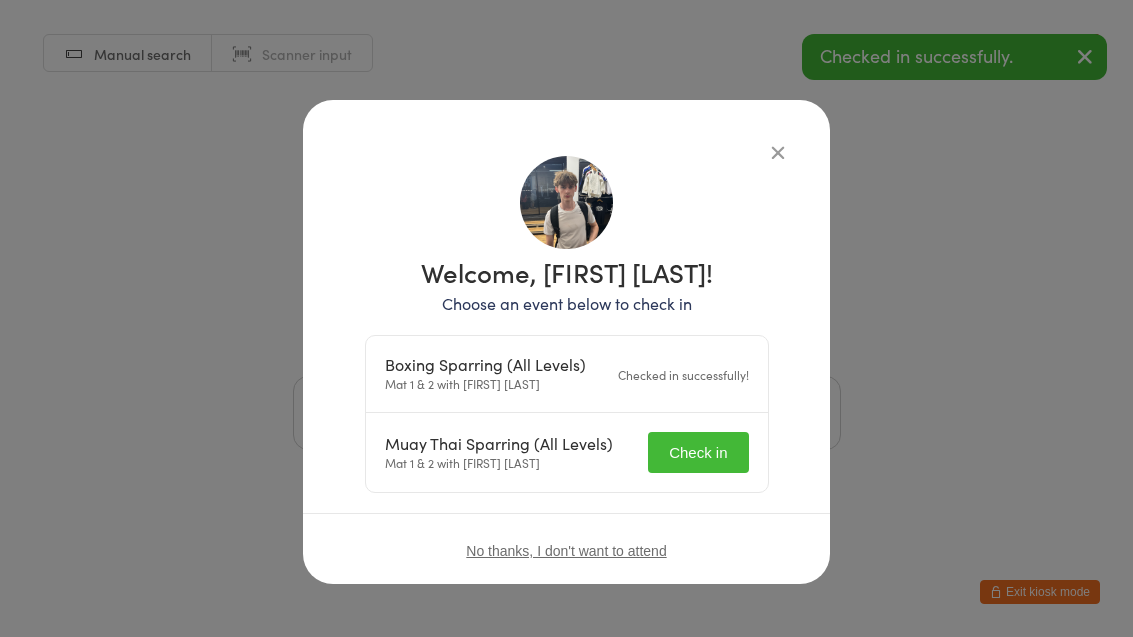 click on "Check in" at bounding box center (698, 452) 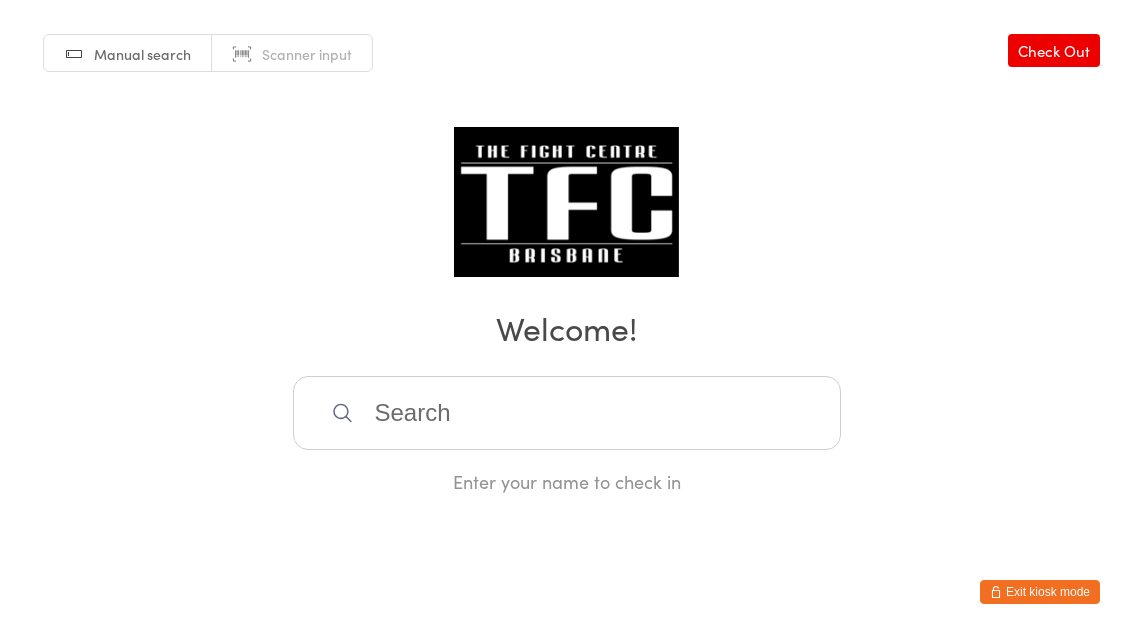 click at bounding box center (567, 413) 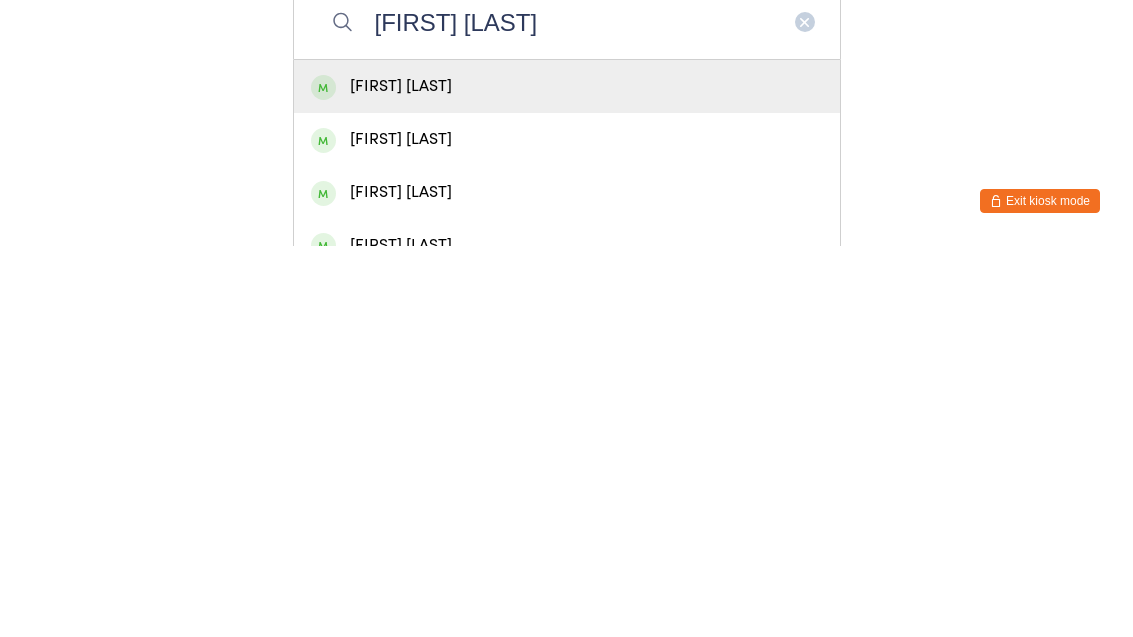 type on "[FIRST] [LAST]" 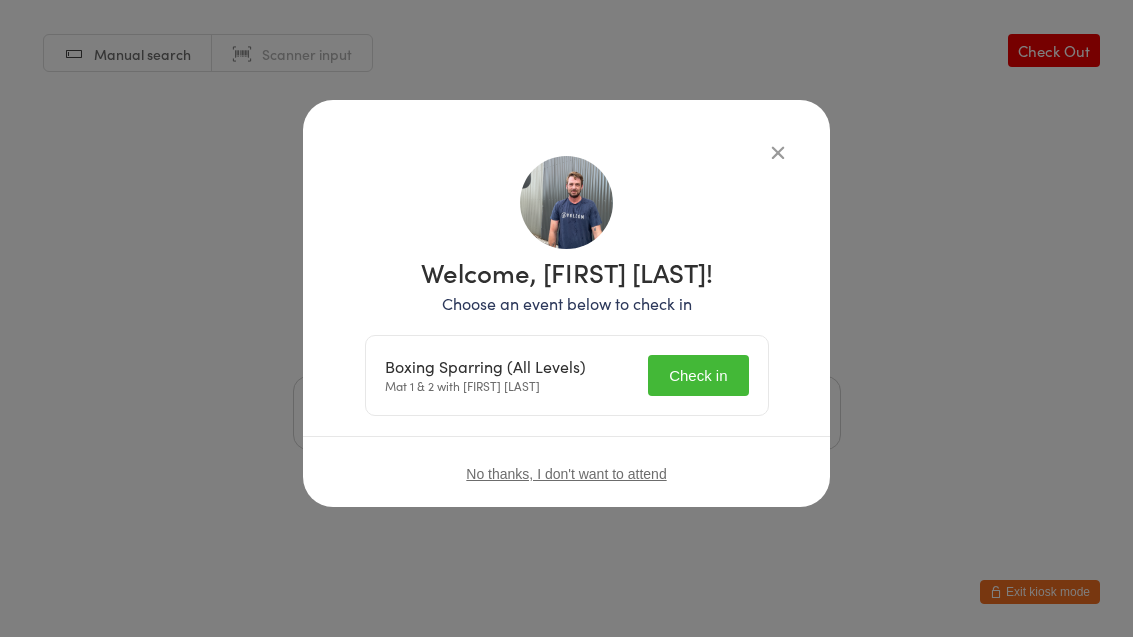click on "Check in" at bounding box center [698, 375] 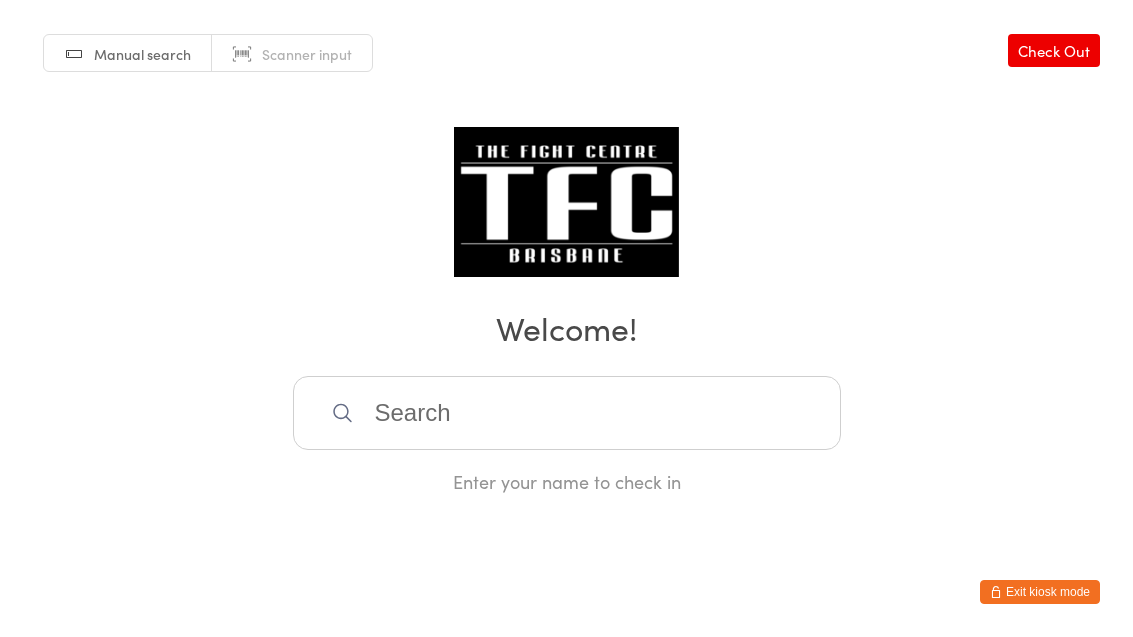 click at bounding box center (567, 413) 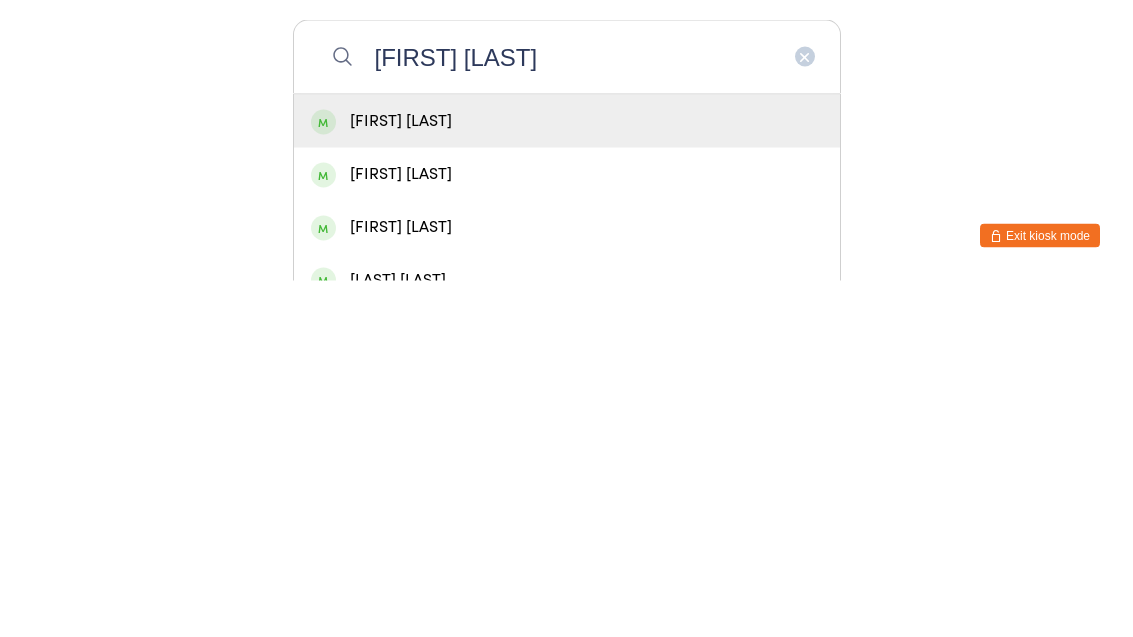 type on "[FIRST] [LAST]" 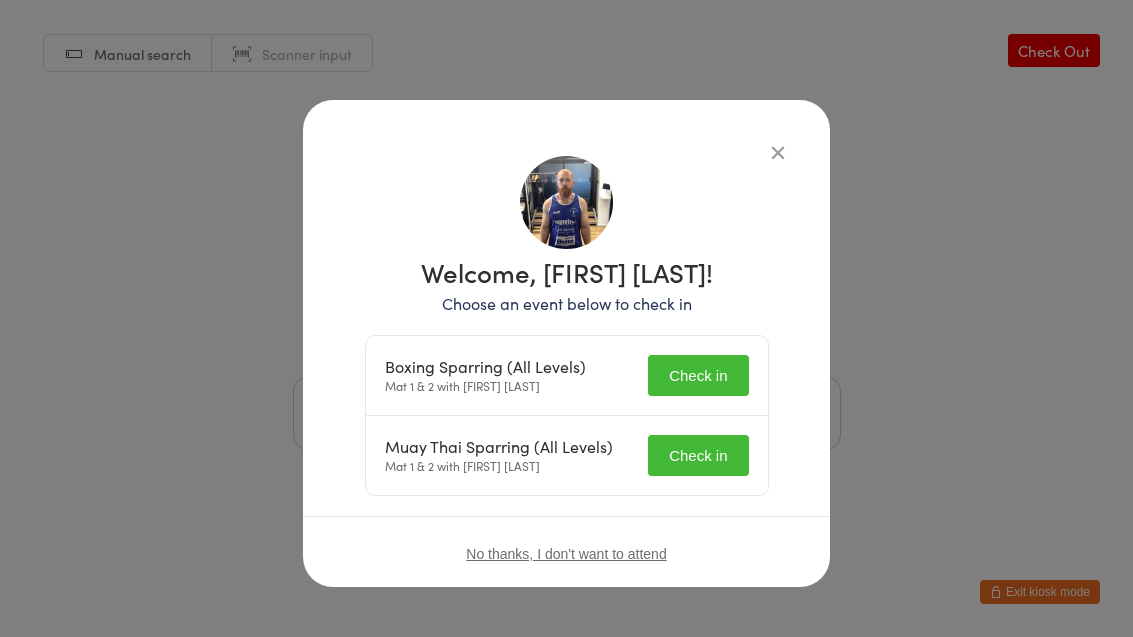 click on "Check in" at bounding box center (698, 375) 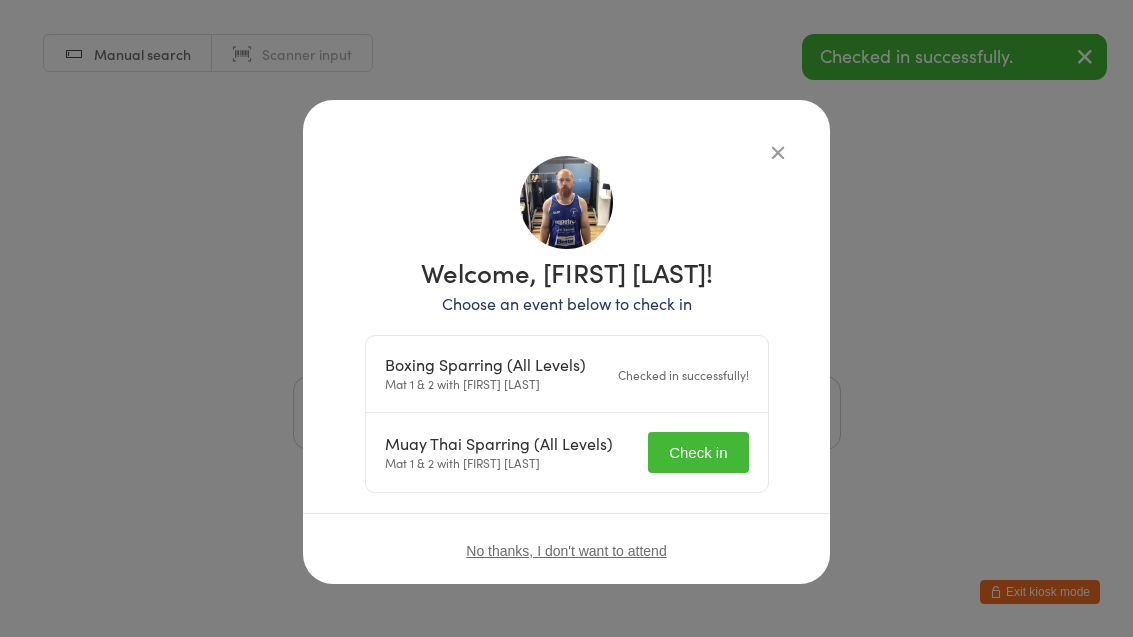 click on "Check in" at bounding box center (698, 452) 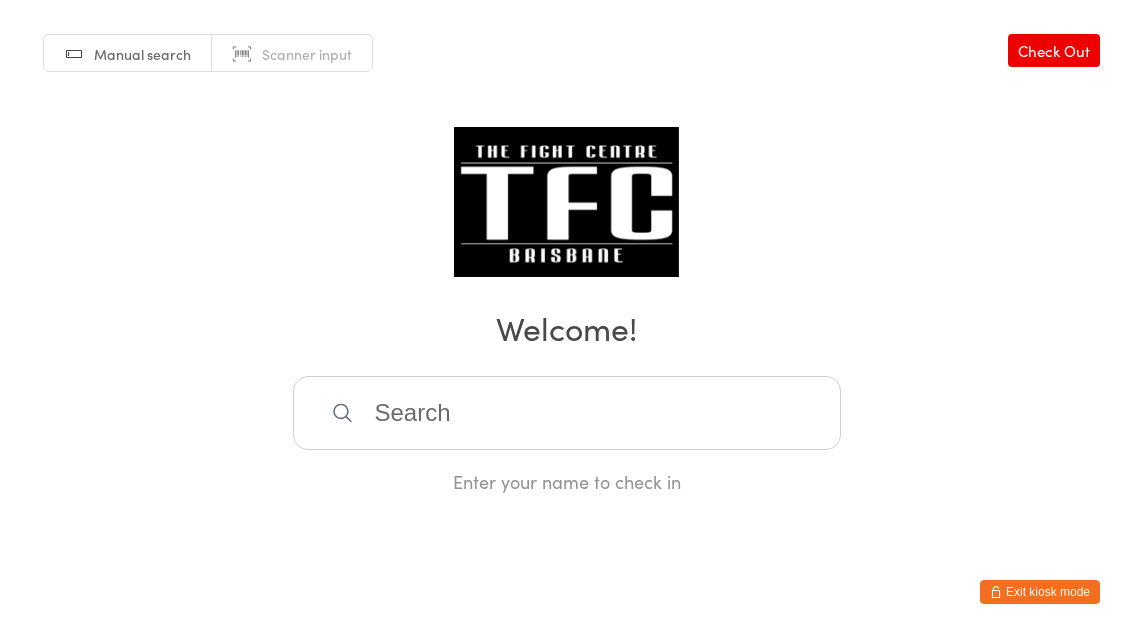 click at bounding box center (567, 413) 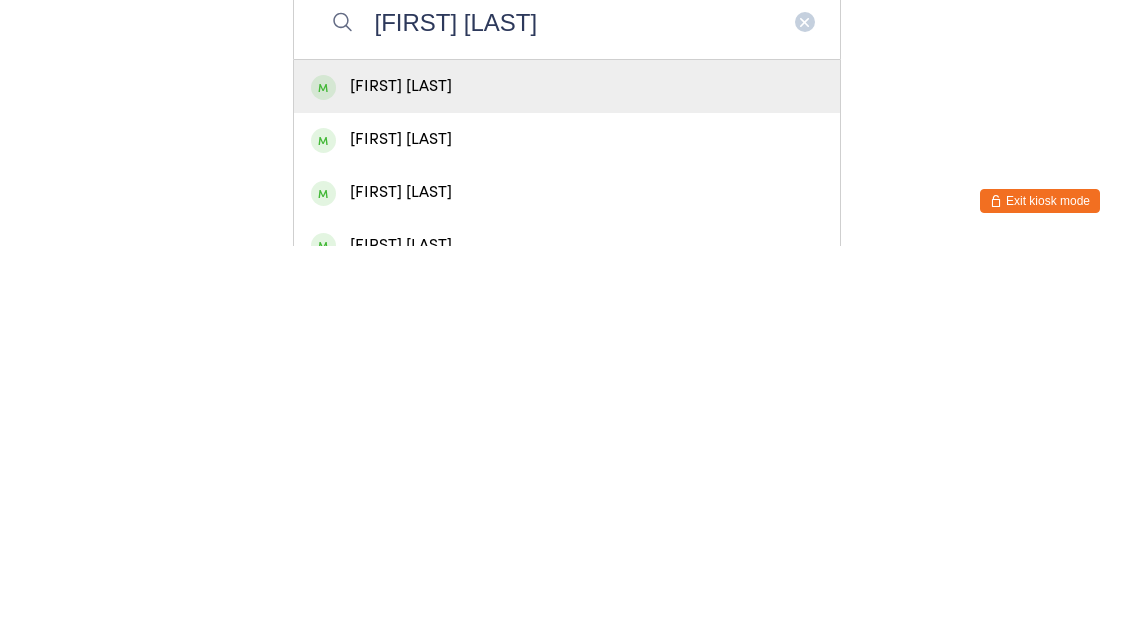 type on "[FIRST] [LAST]" 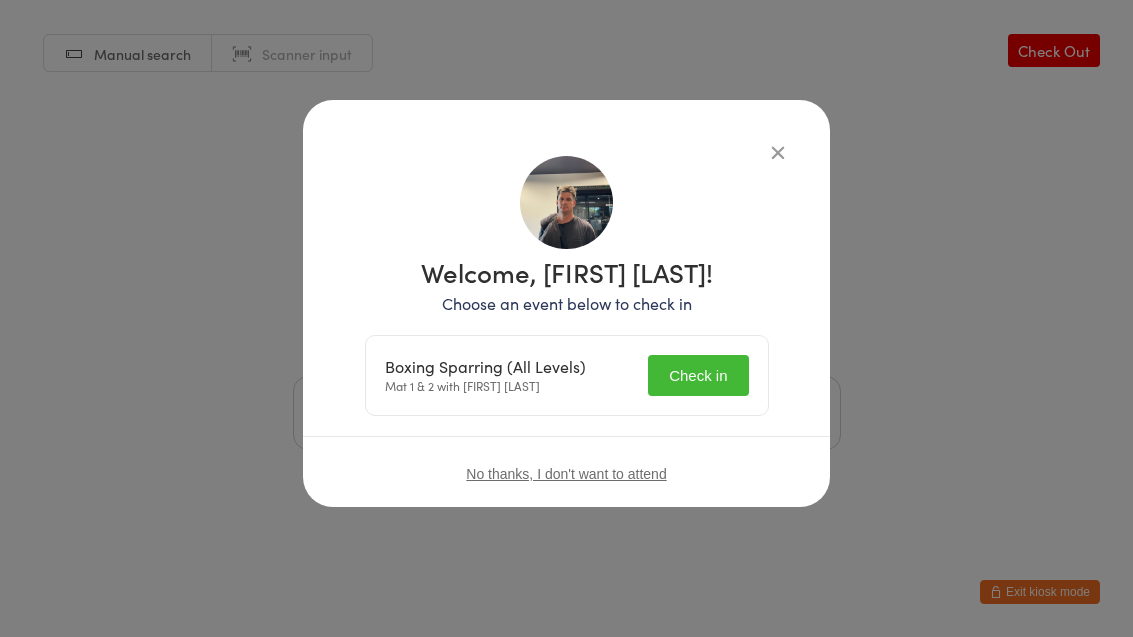 click on "Check in" at bounding box center [698, 375] 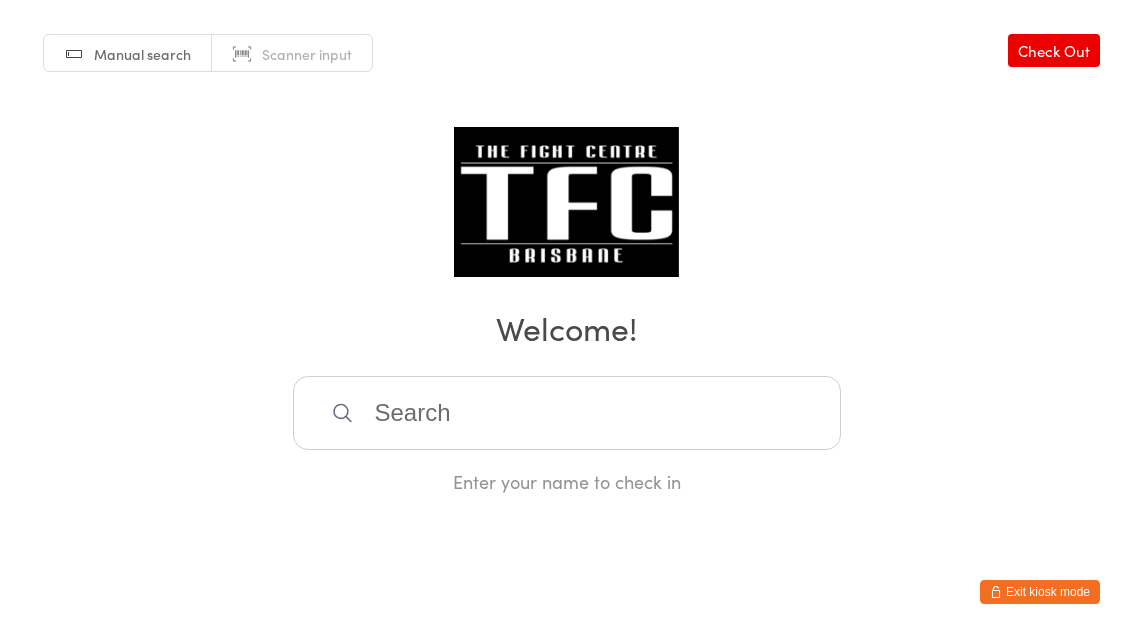 click at bounding box center (567, 413) 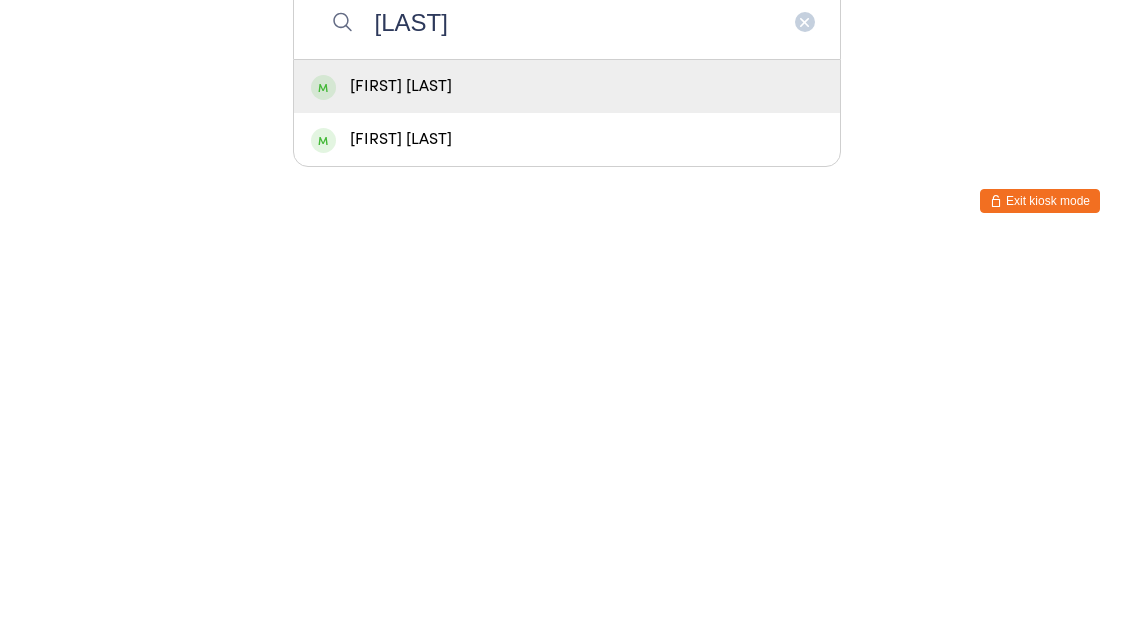 type on "[LAST]" 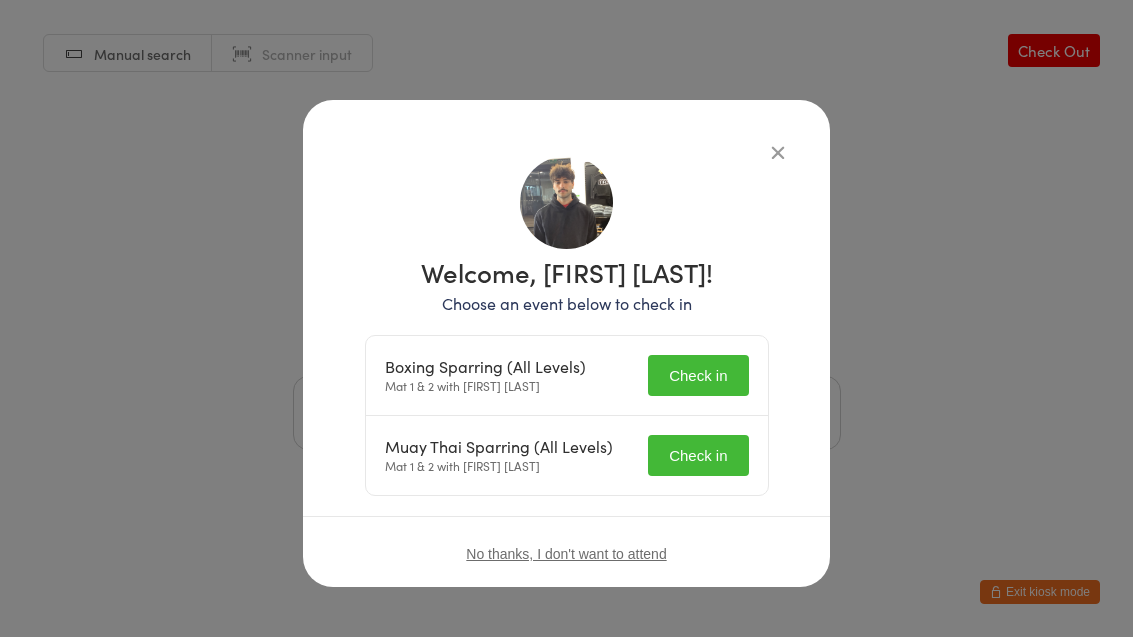 click on "Check in" at bounding box center (698, 375) 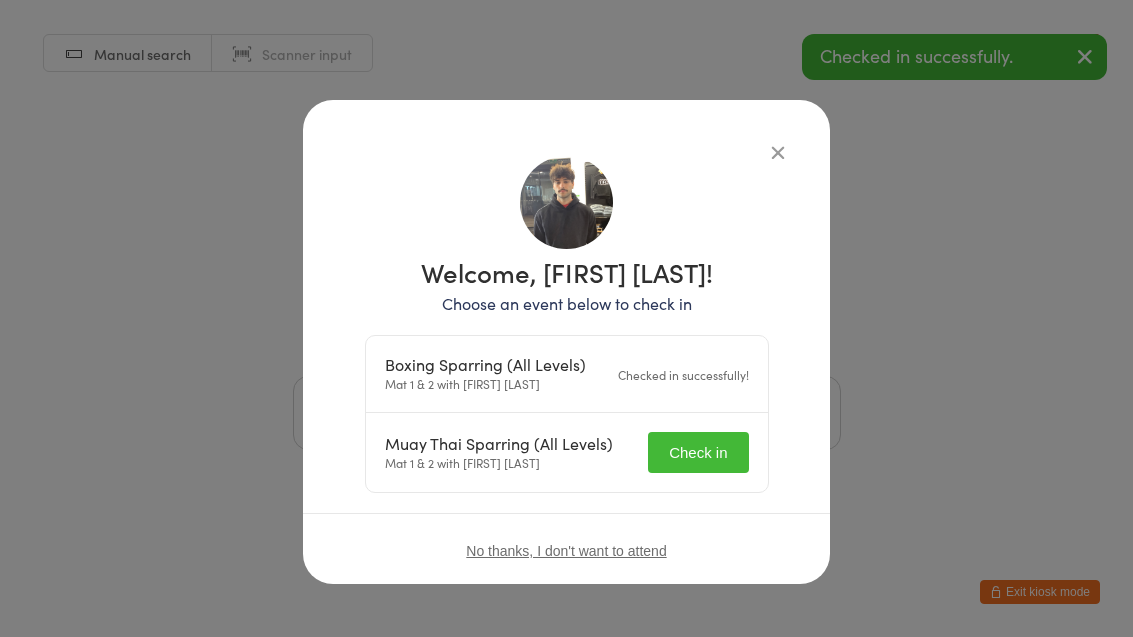 click on "Check in" at bounding box center (698, 452) 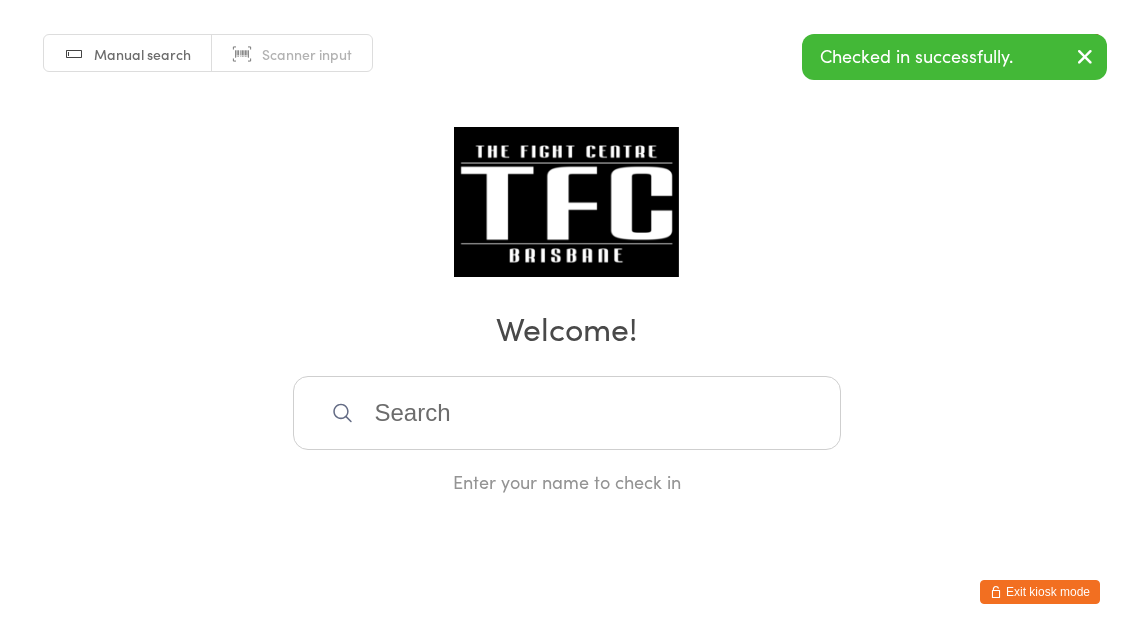 click at bounding box center (567, 413) 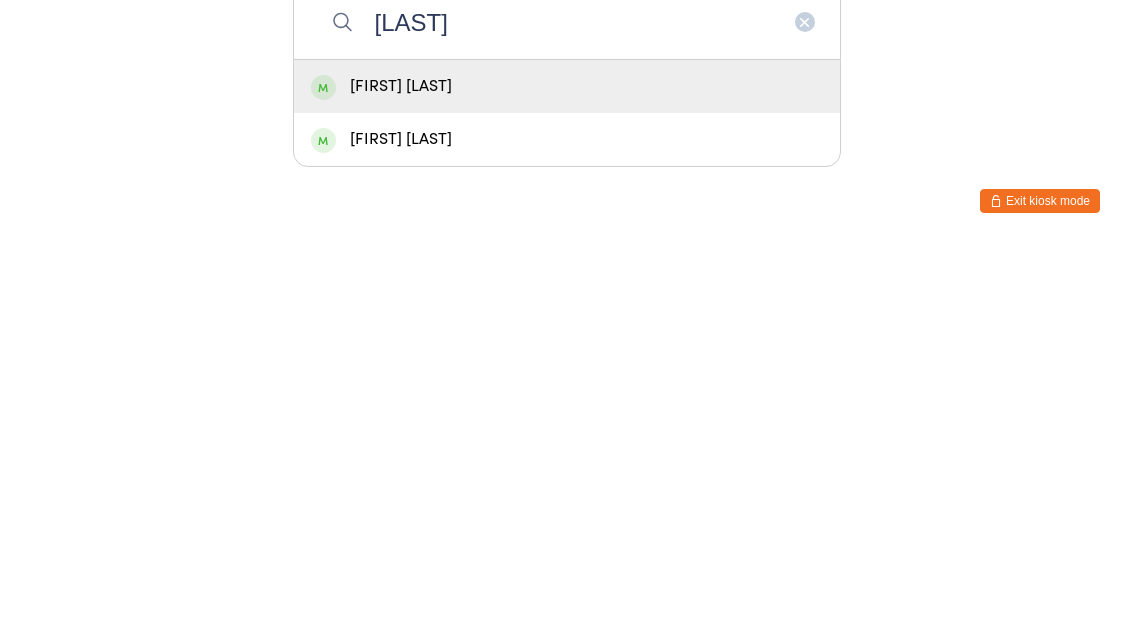type on "[LAST]" 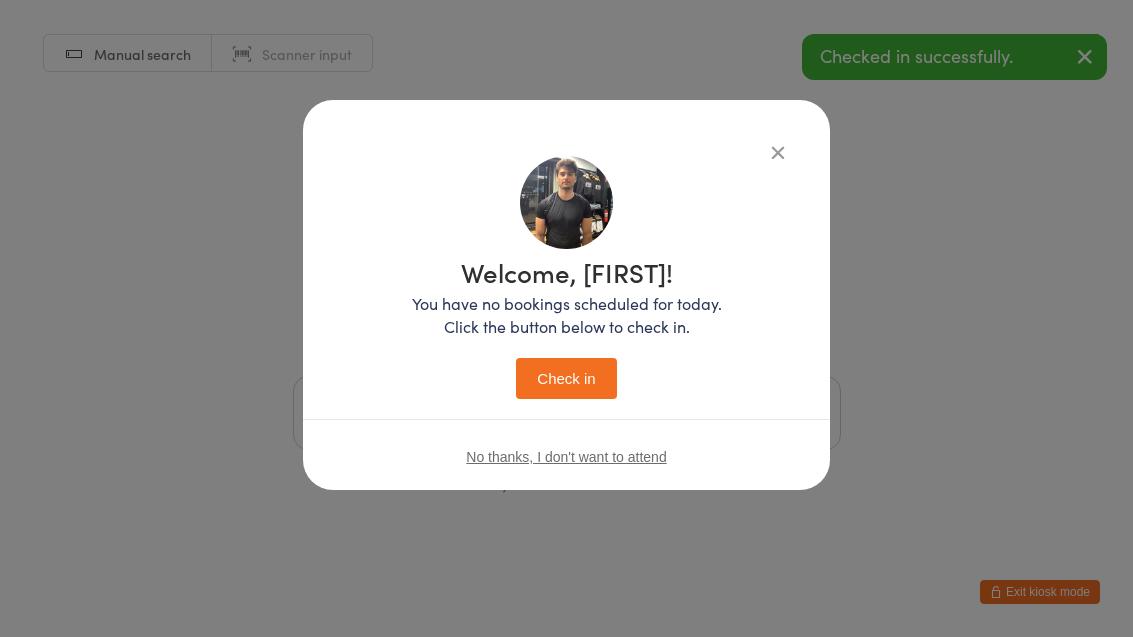 click on "Check in" at bounding box center [566, 378] 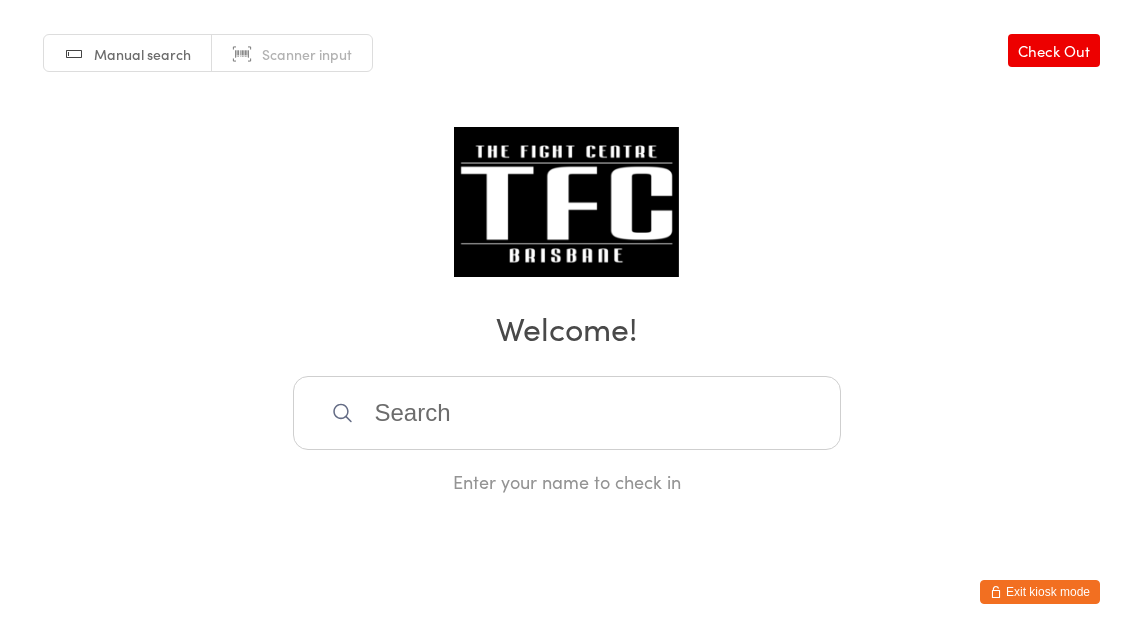 click at bounding box center [567, 413] 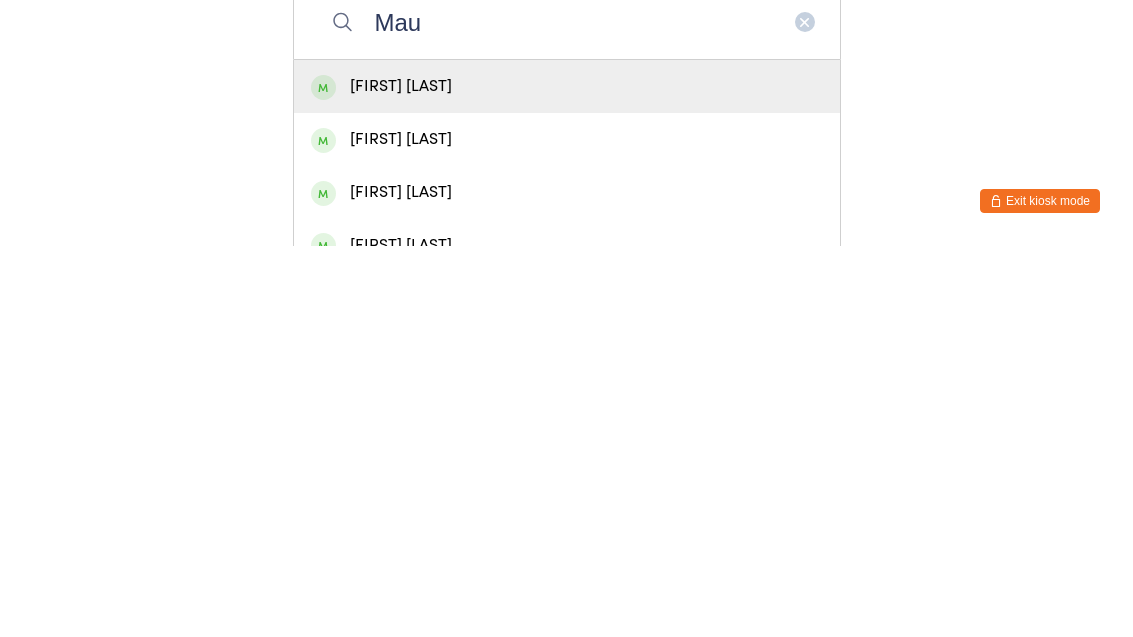 type on "Mau" 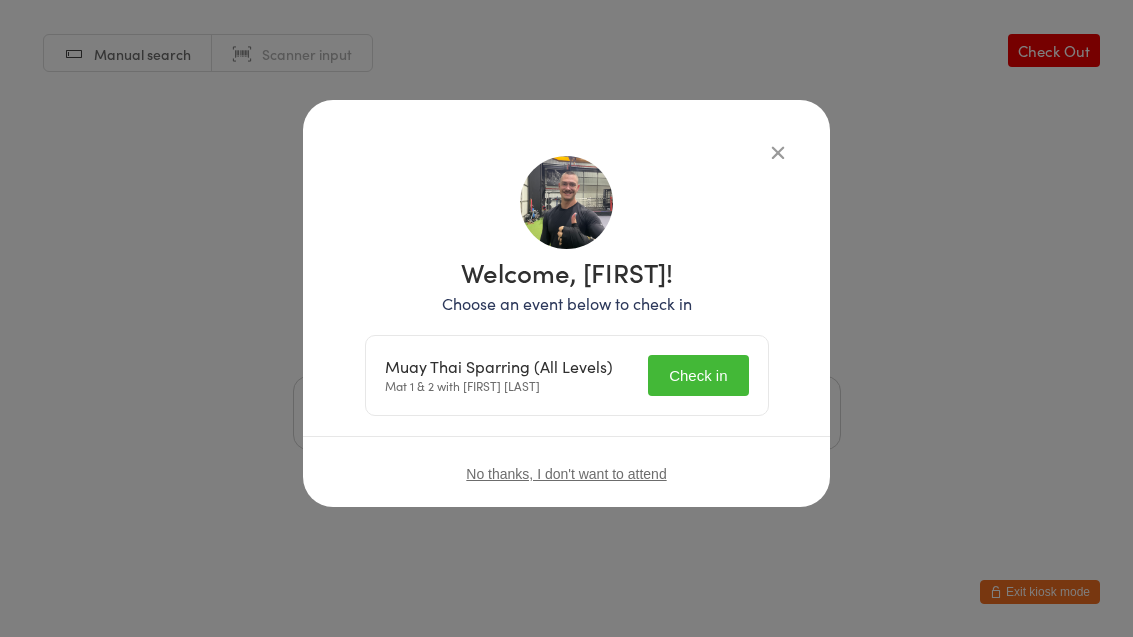 click on "Check in" at bounding box center (698, 375) 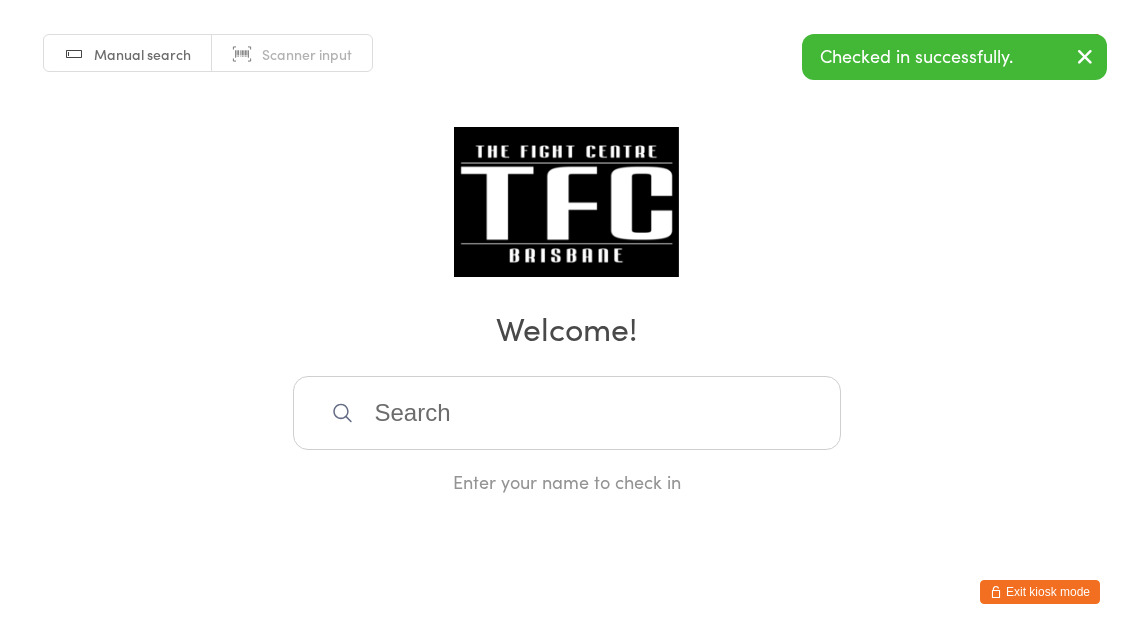 click on "Manual search Scanner input Check Out Welcome! Enter your name to check in" at bounding box center (566, 247) 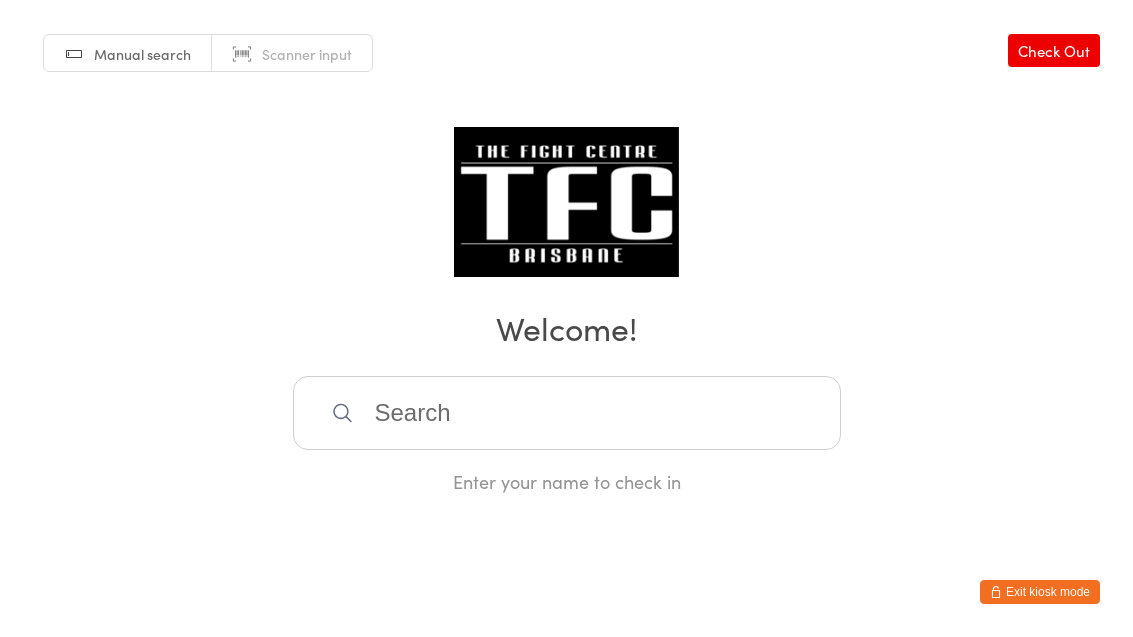 click at bounding box center [567, 413] 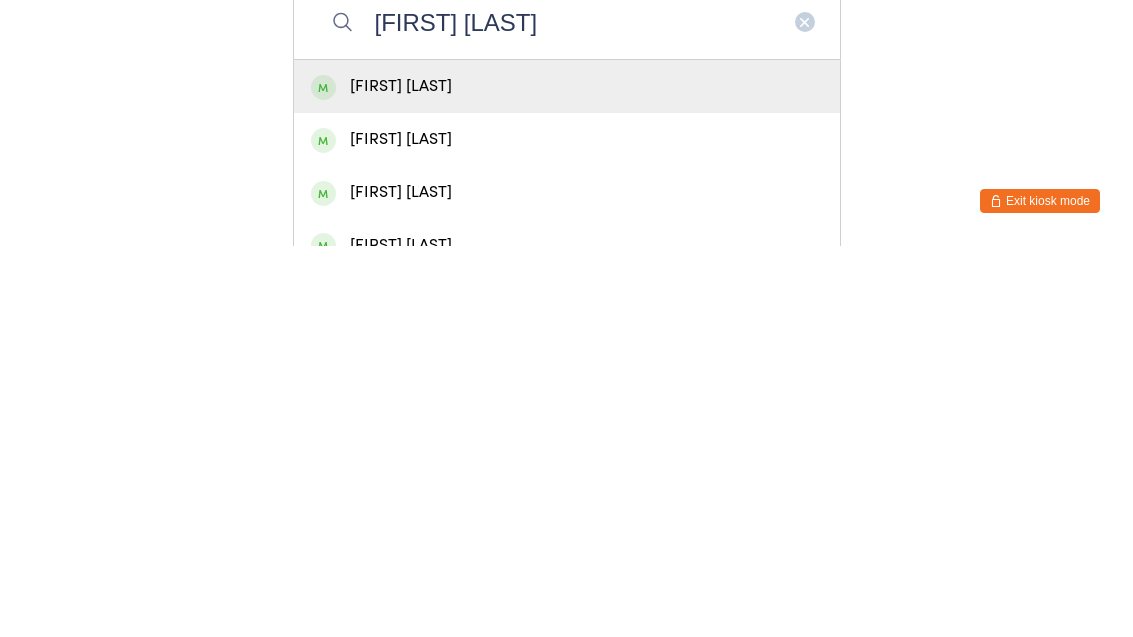 type on "[FIRST] [LAST]" 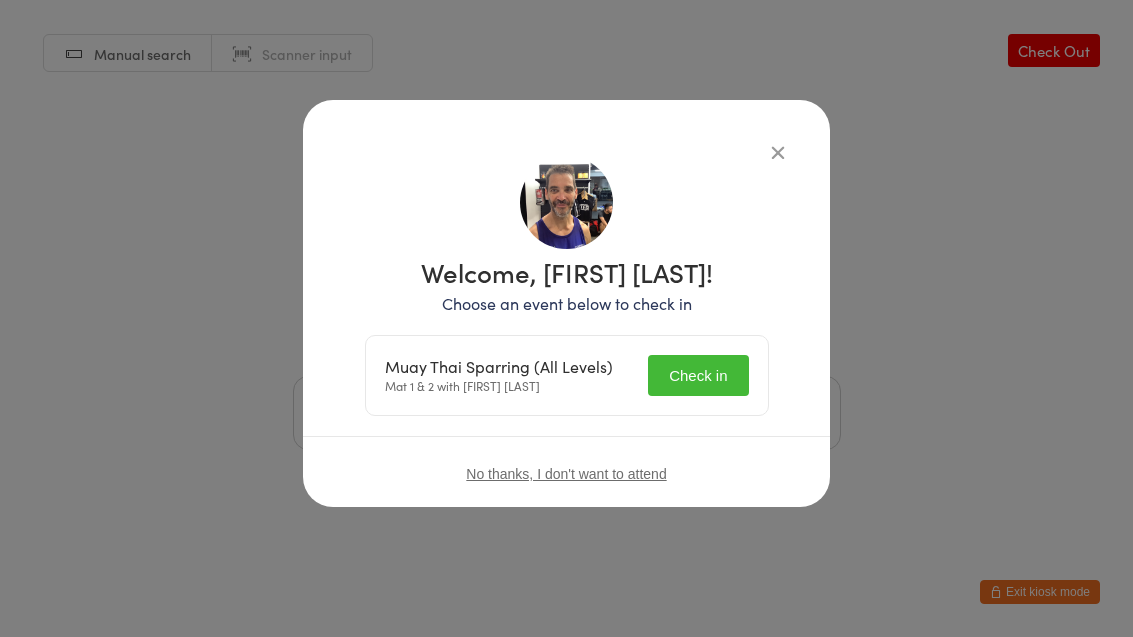 click on "Check in" at bounding box center [698, 375] 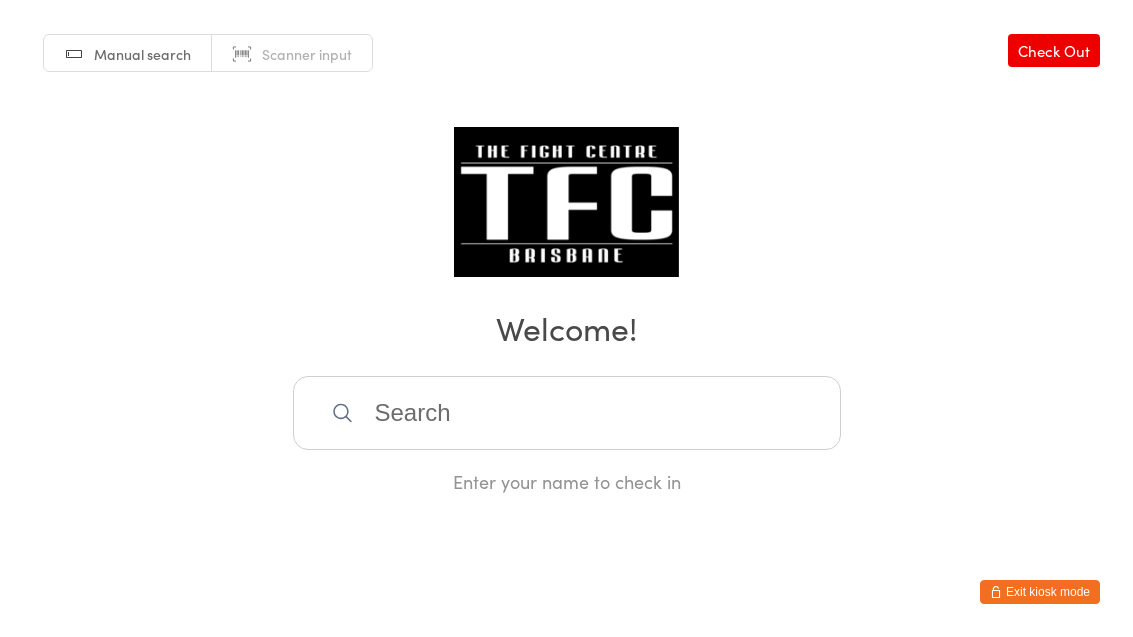 click at bounding box center [567, 413] 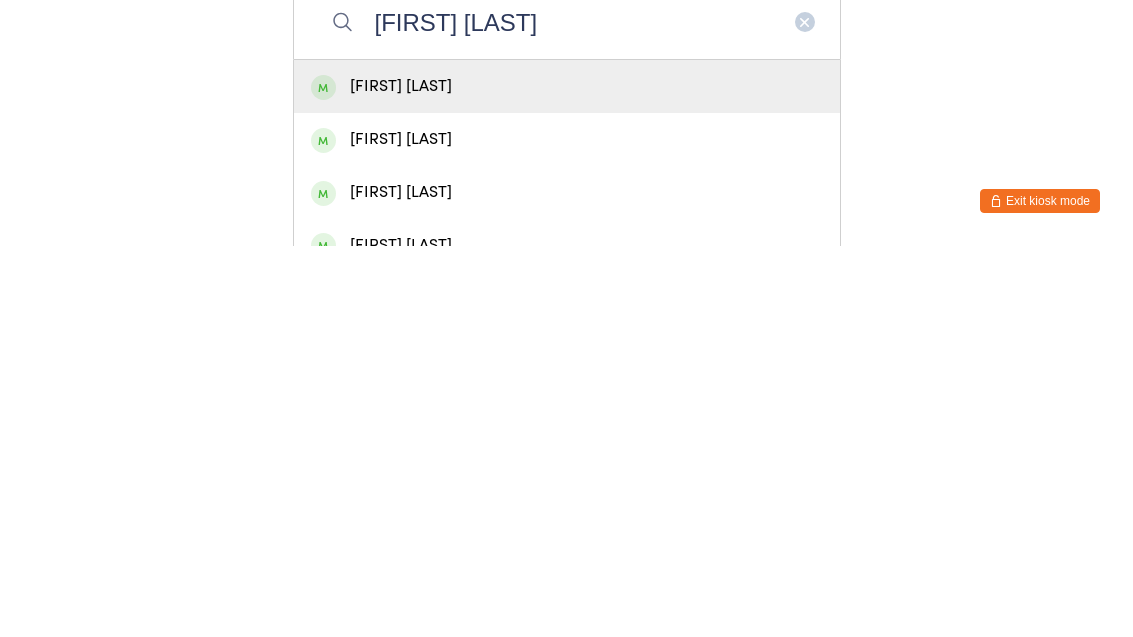 type on "[FIRST] [LAST]" 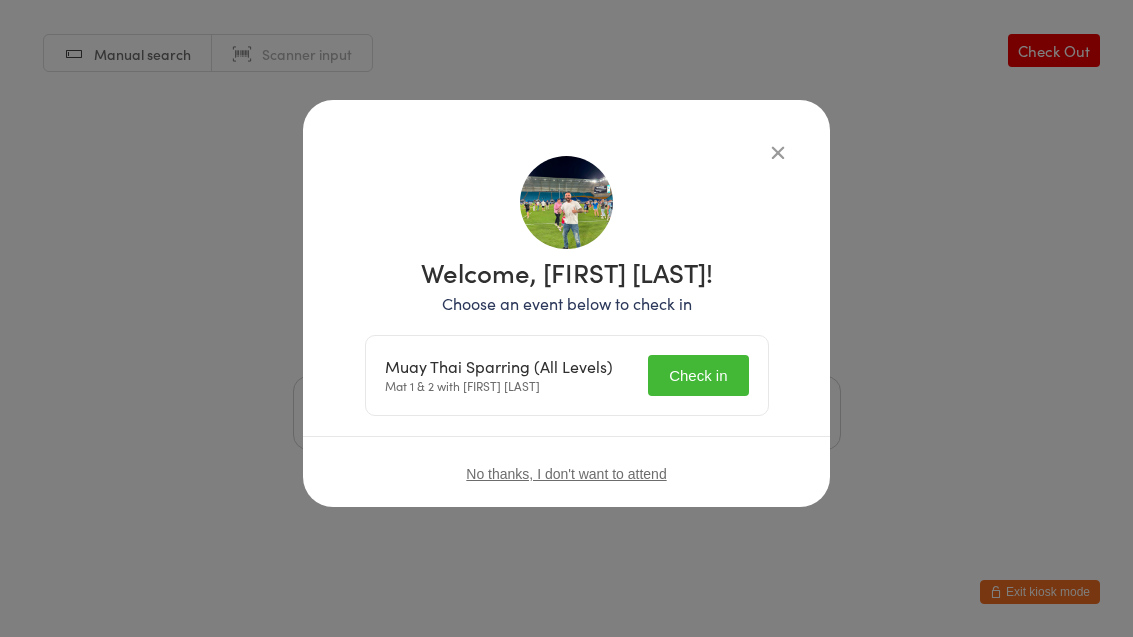 click on "Check in" at bounding box center [698, 375] 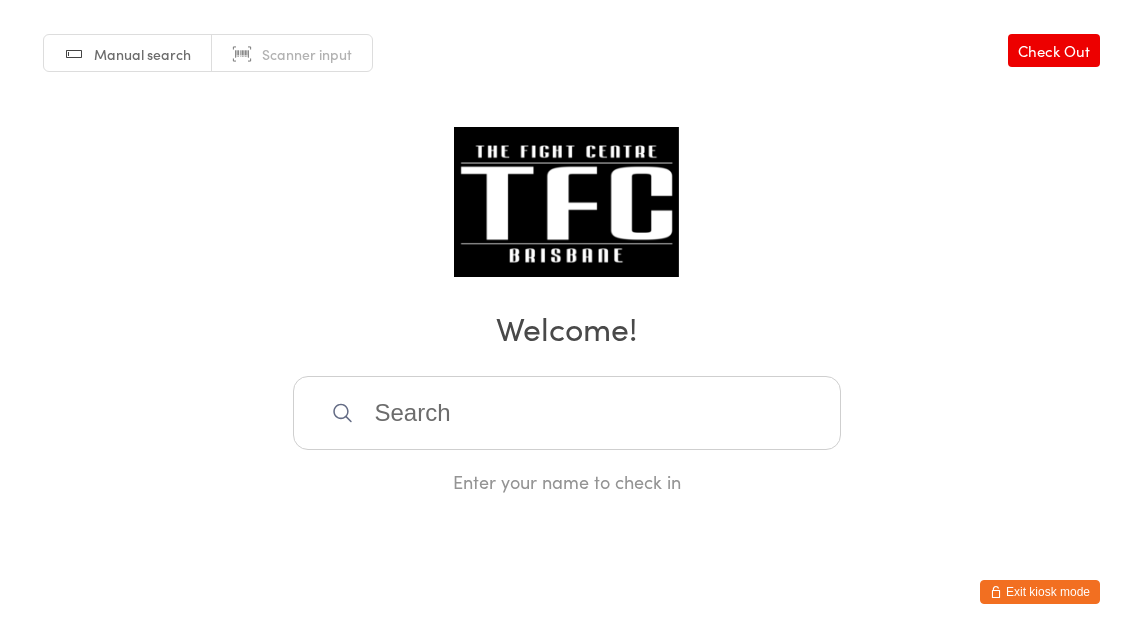 click at bounding box center (567, 413) 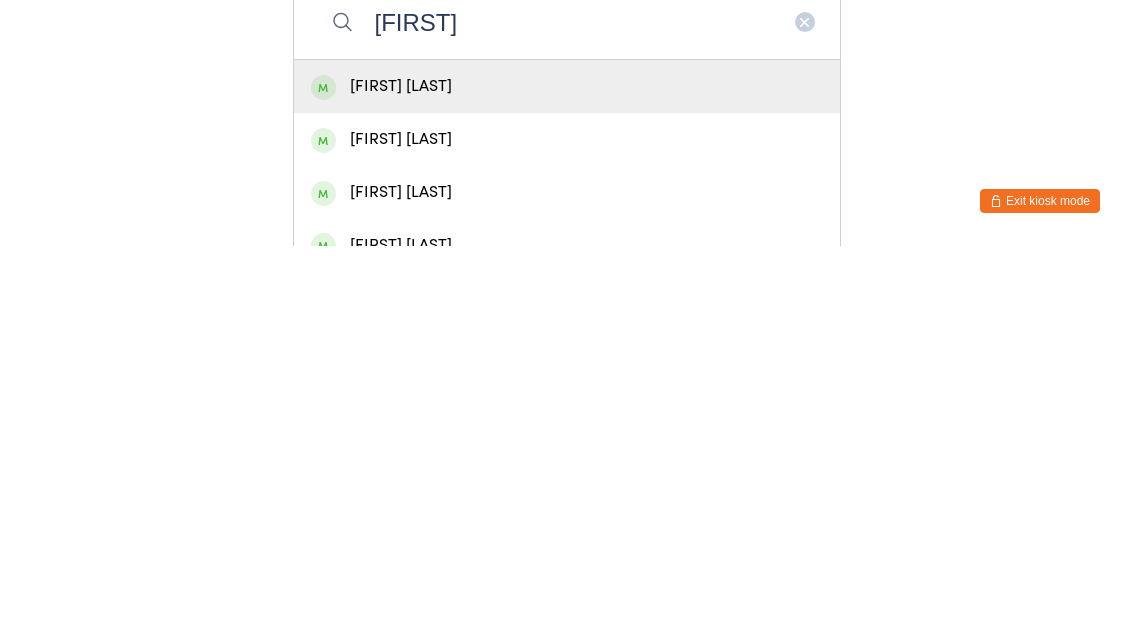 type on "[FIRST]" 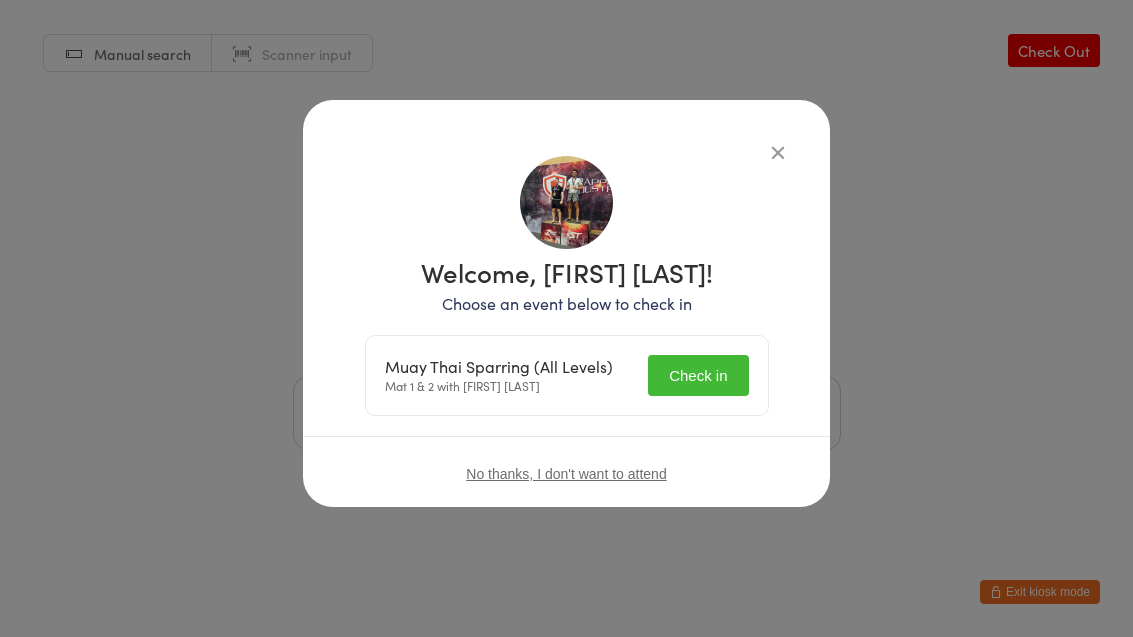 click on "Check in" at bounding box center (698, 375) 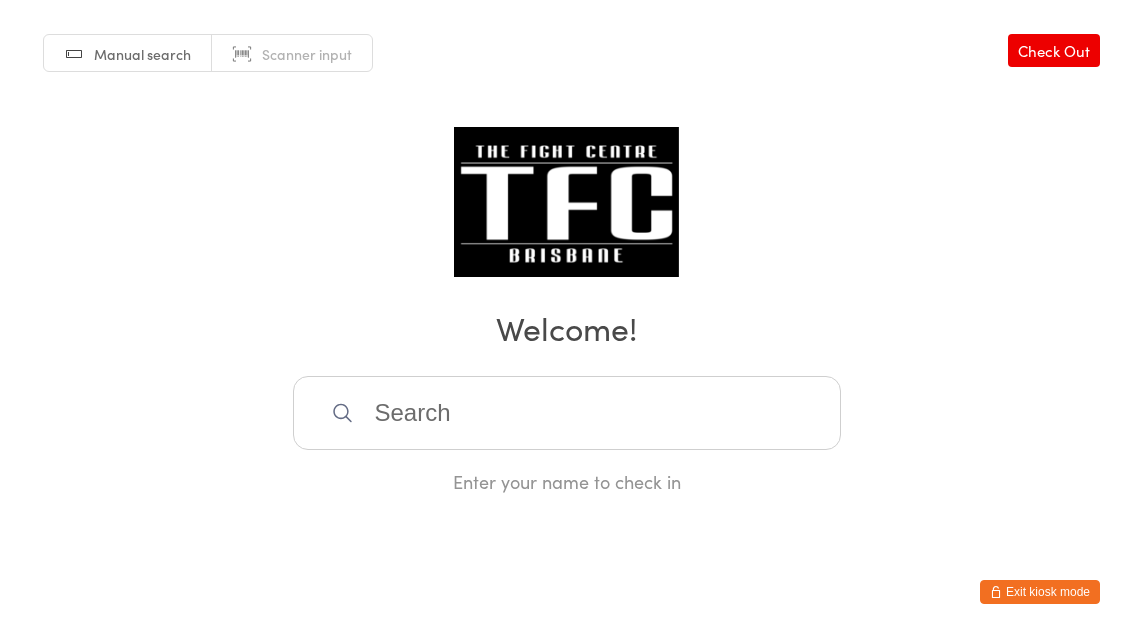 click at bounding box center (567, 413) 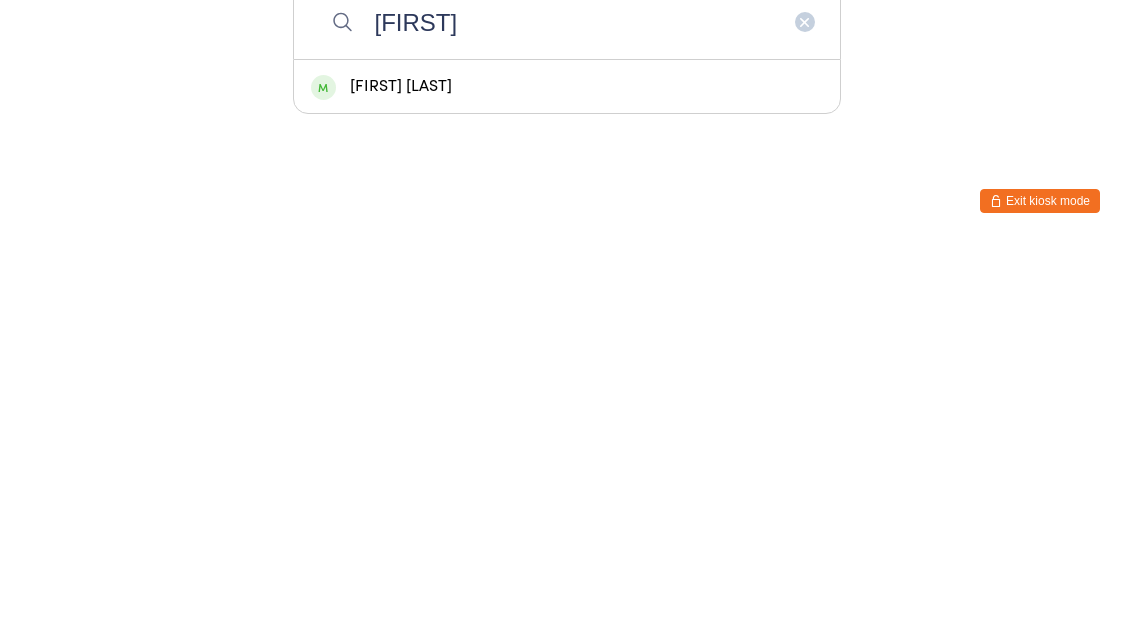 type on "[FIRST]" 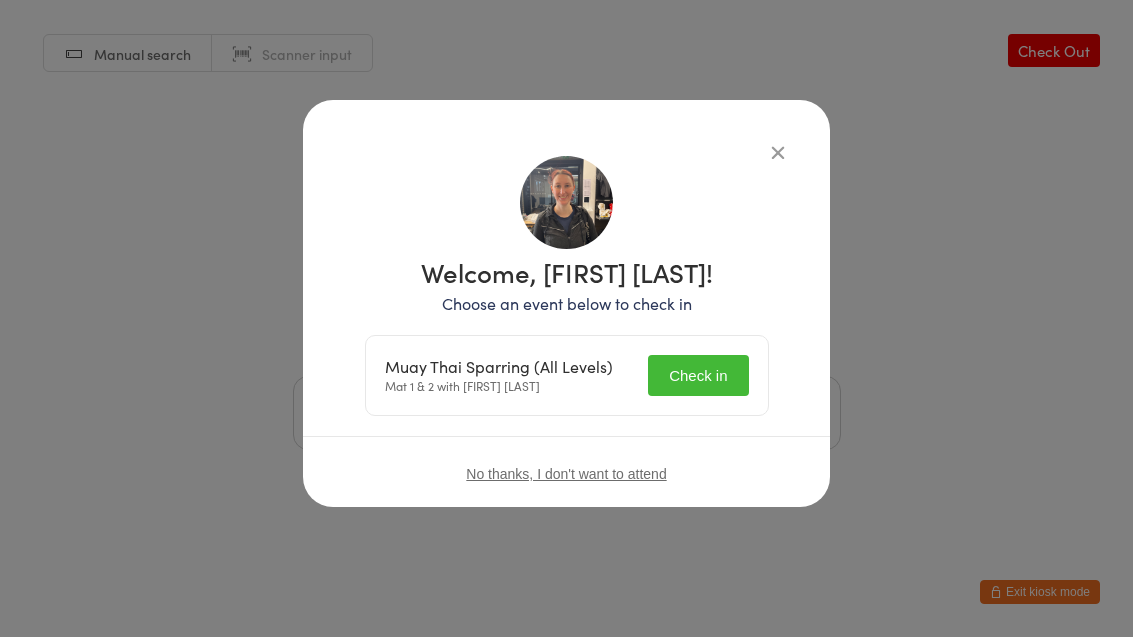 click on "Check in" at bounding box center (698, 375) 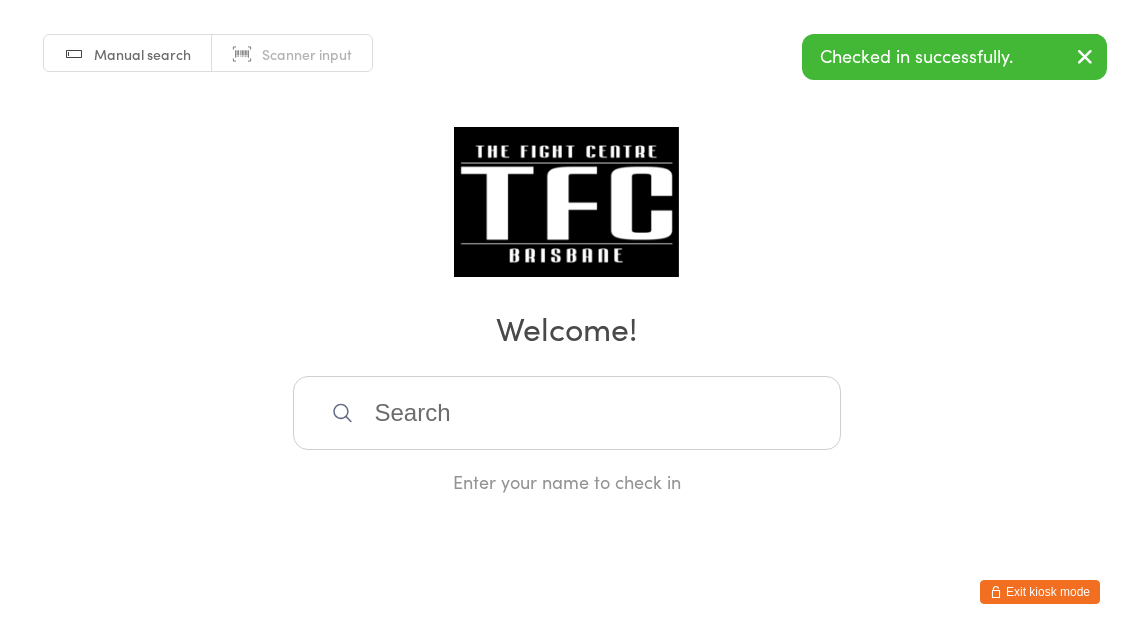 click at bounding box center (567, 413) 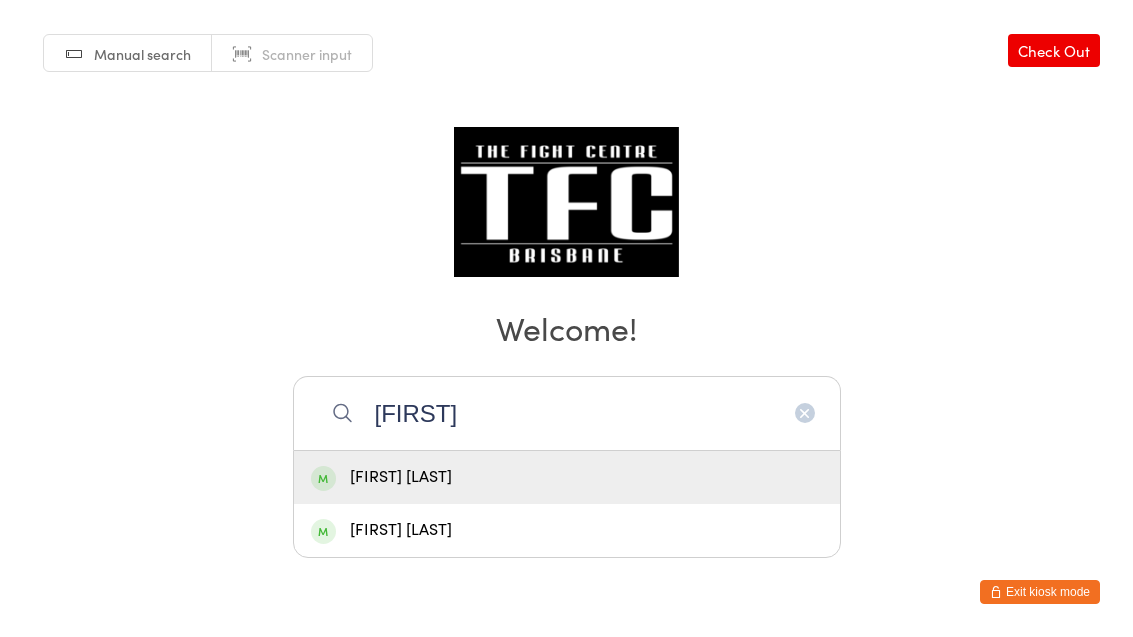 type on "[FIRST]" 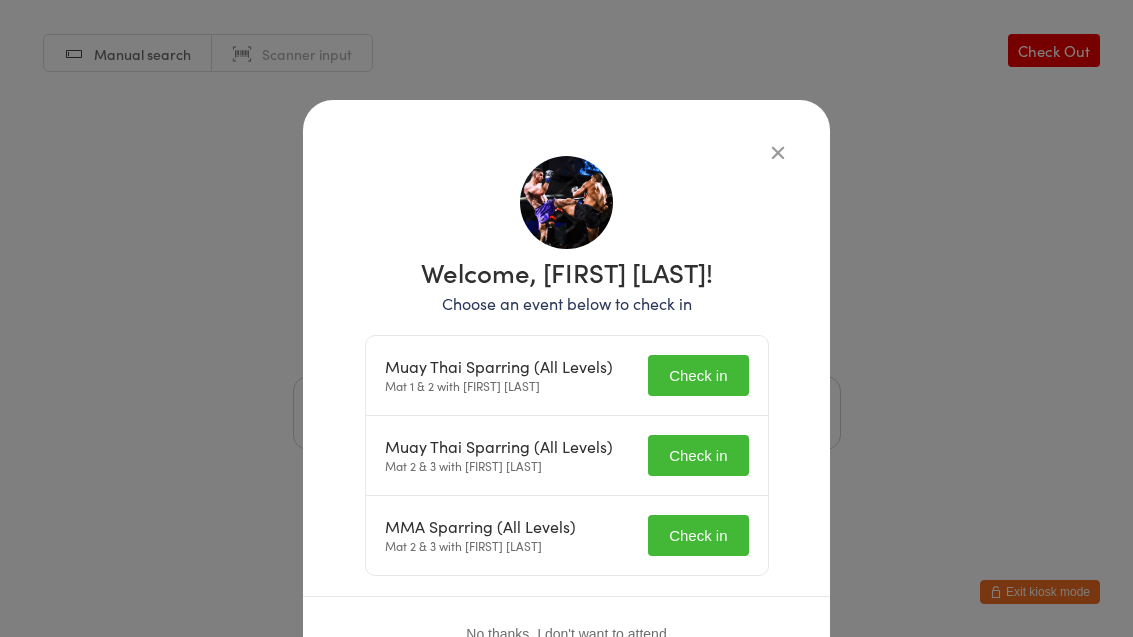 click on "Check in" at bounding box center (698, 375) 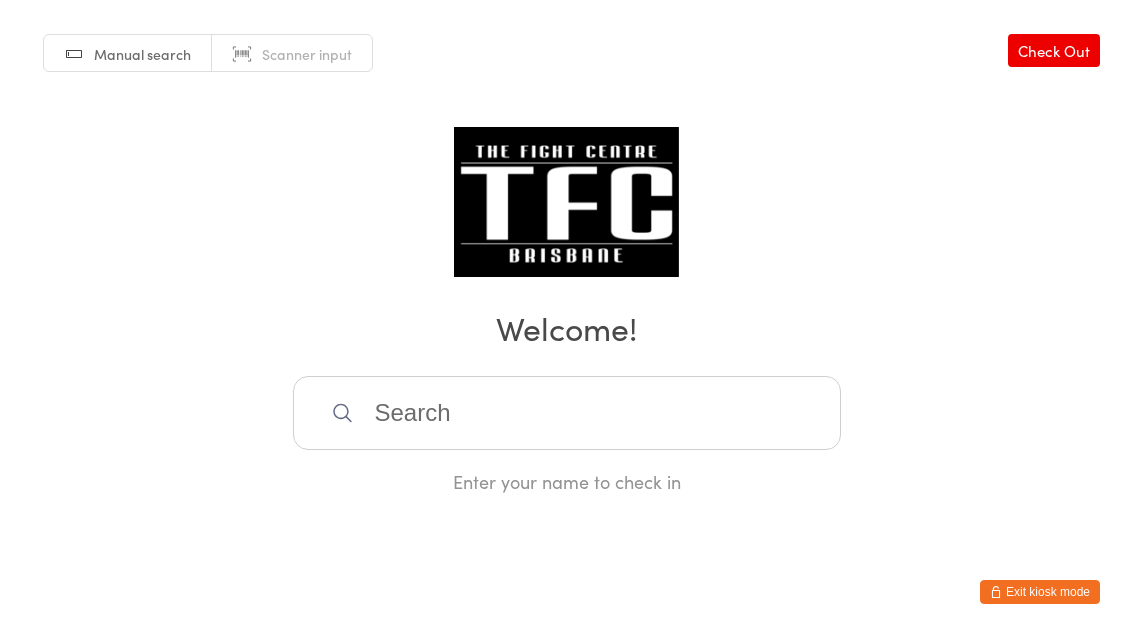 click at bounding box center [567, 413] 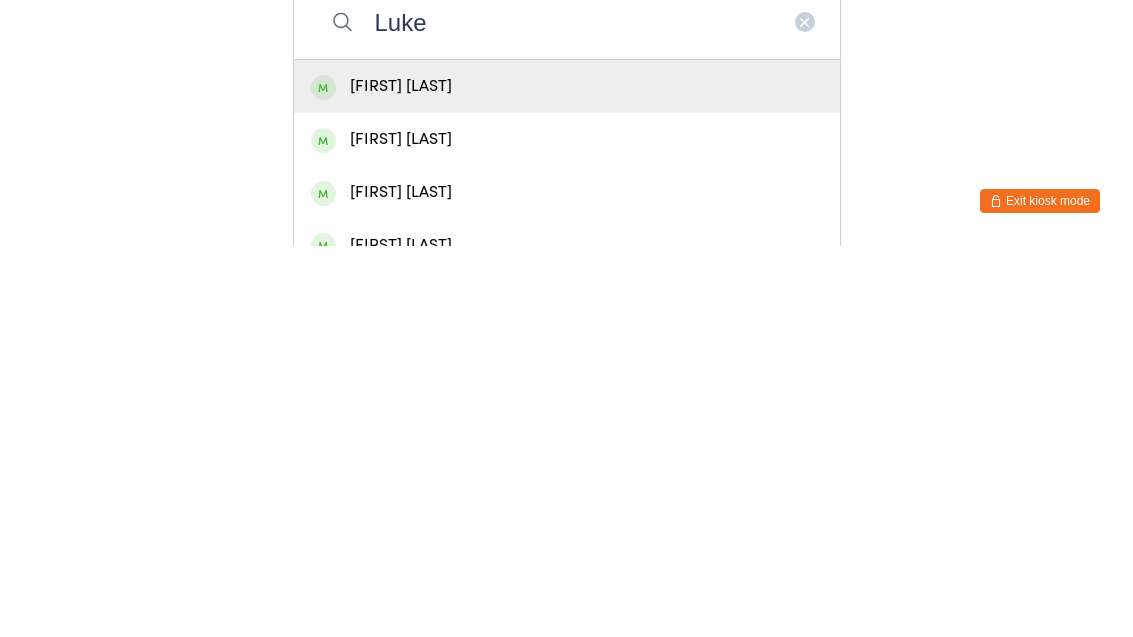 type on "Luke" 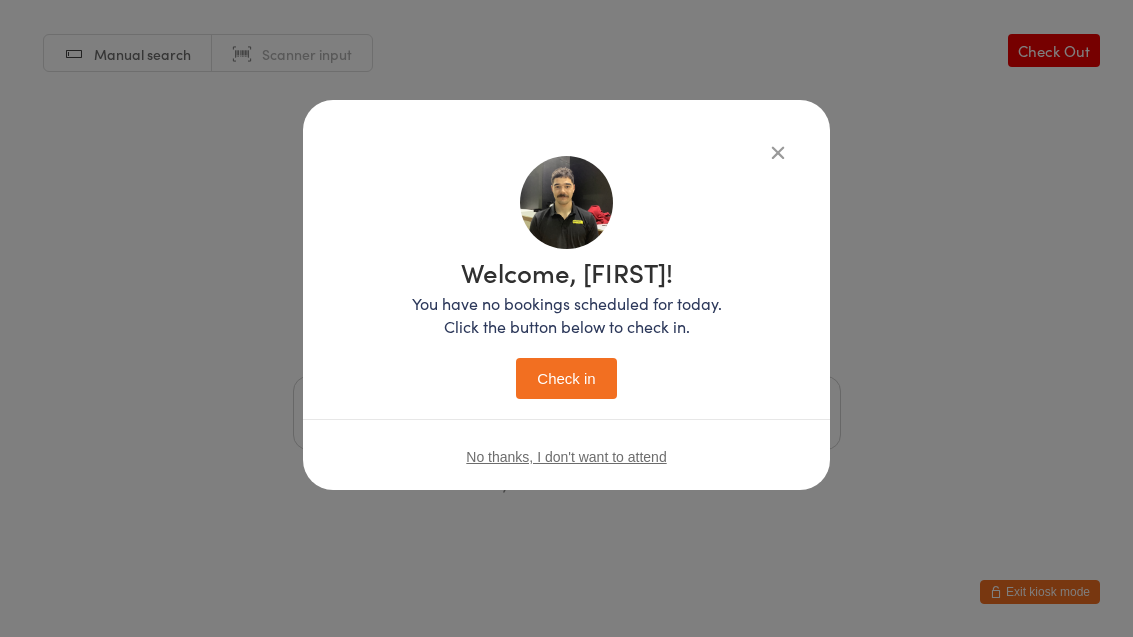 click on "Check in" at bounding box center [566, 378] 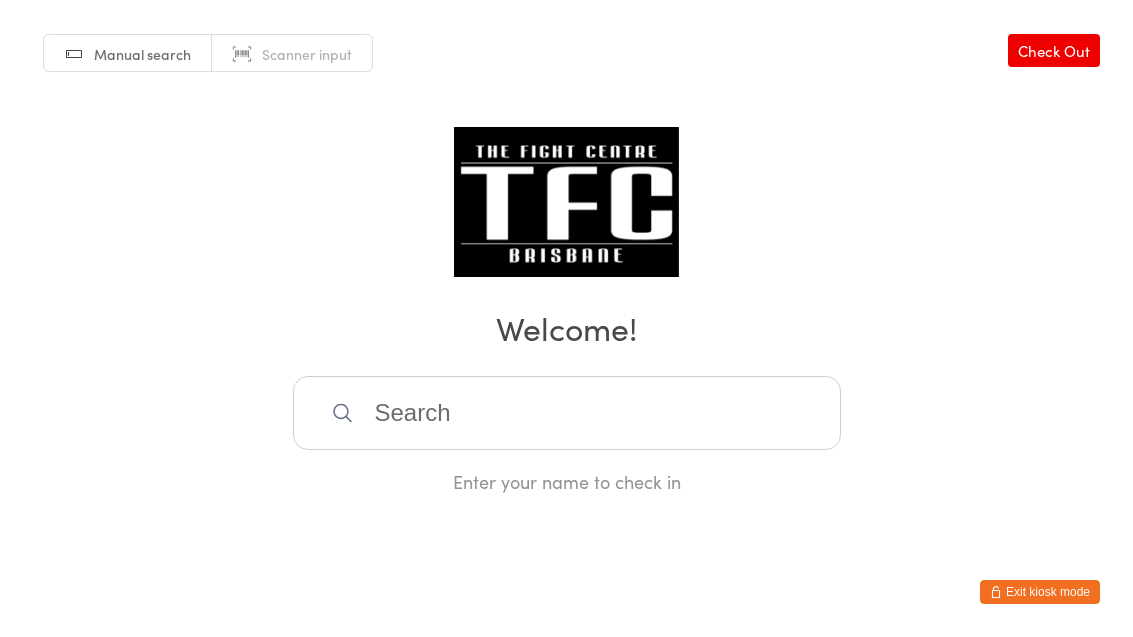 click at bounding box center (567, 413) 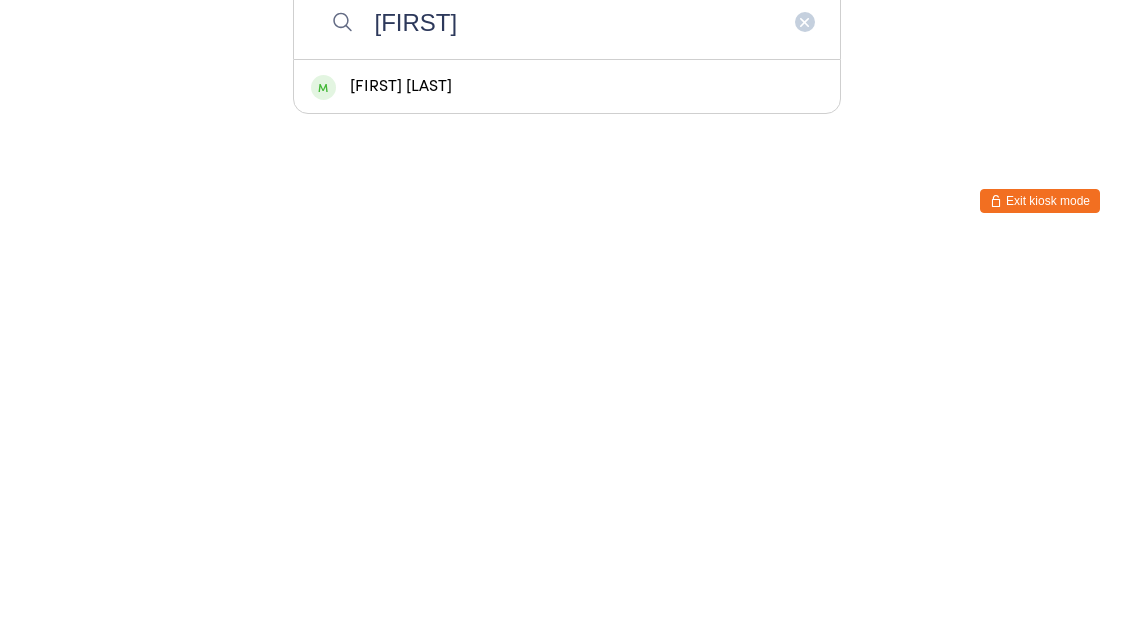 type on "[FIRST]" 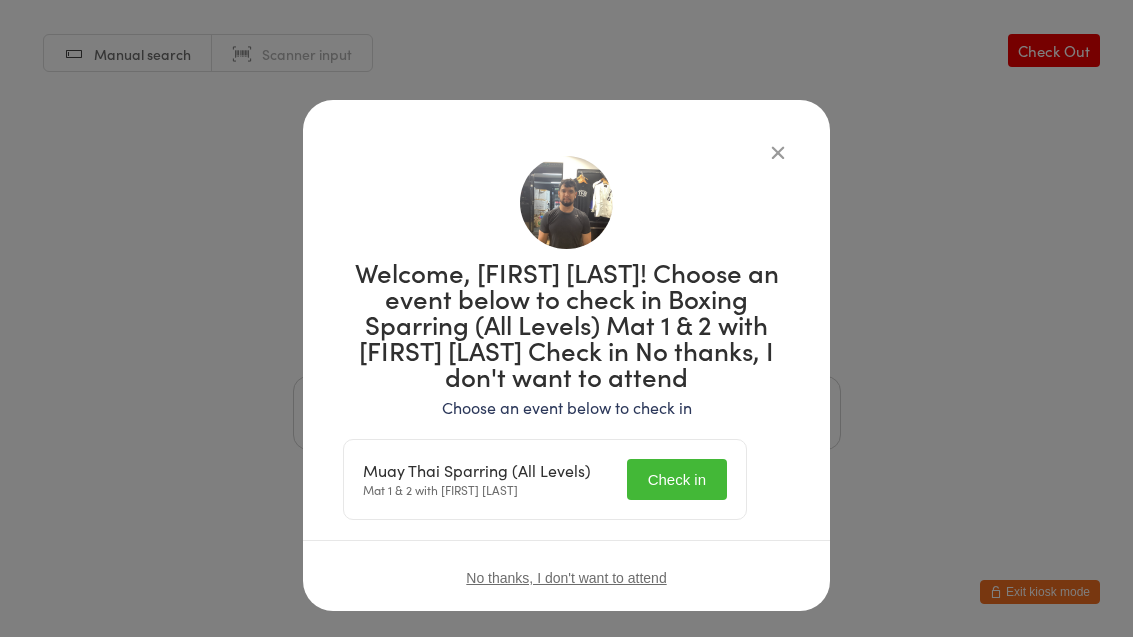 click on "Check in" at bounding box center (677, 479) 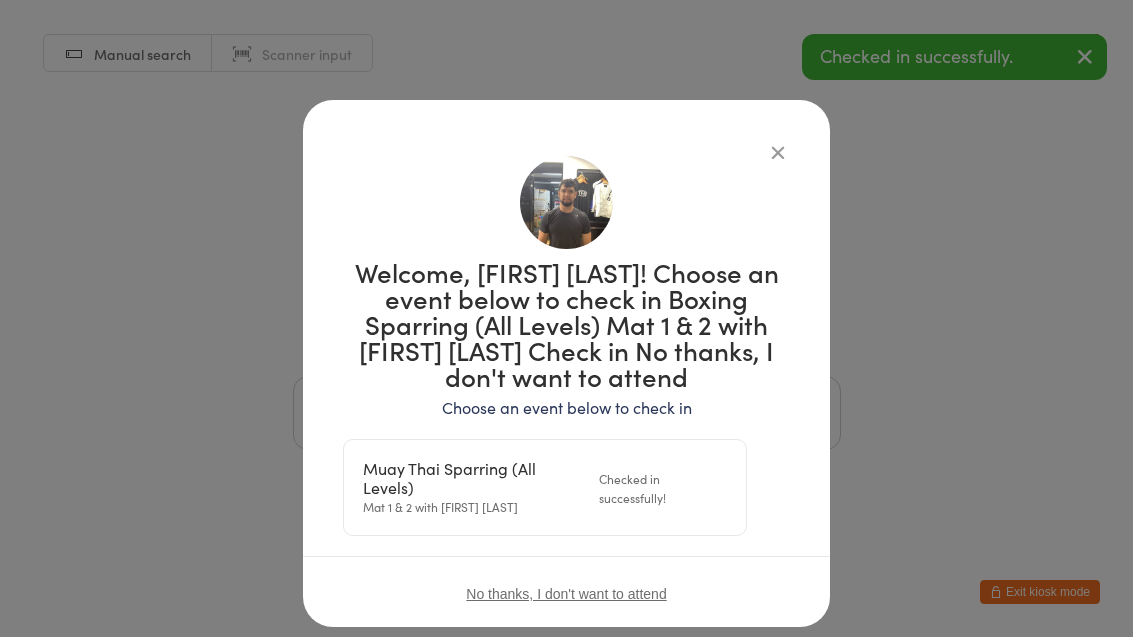 click at bounding box center (778, 152) 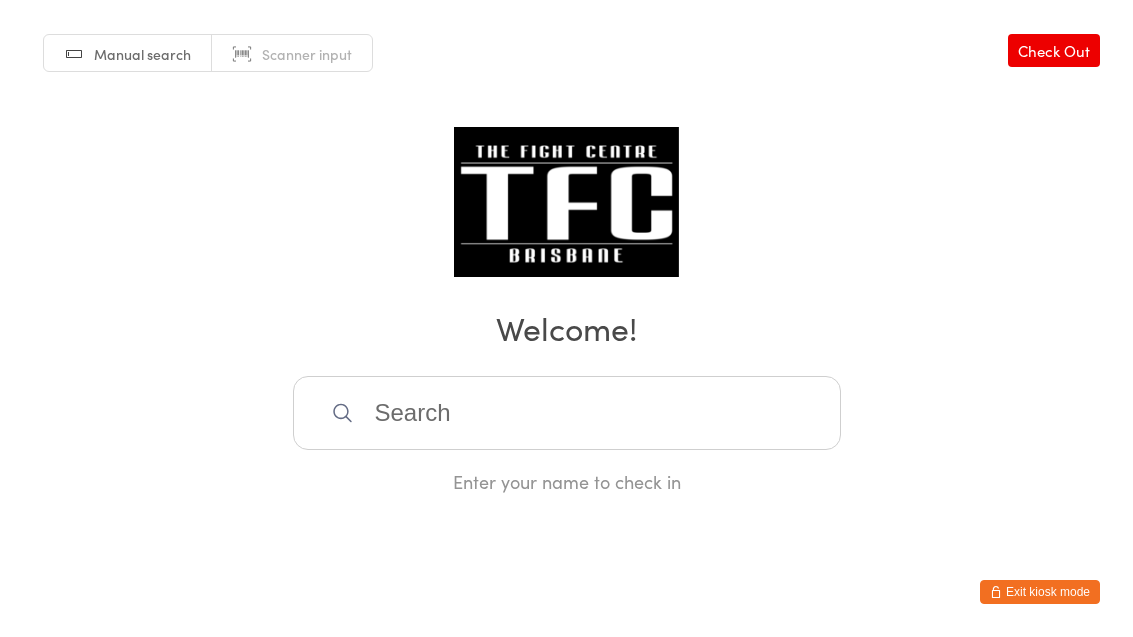 click at bounding box center [567, 413] 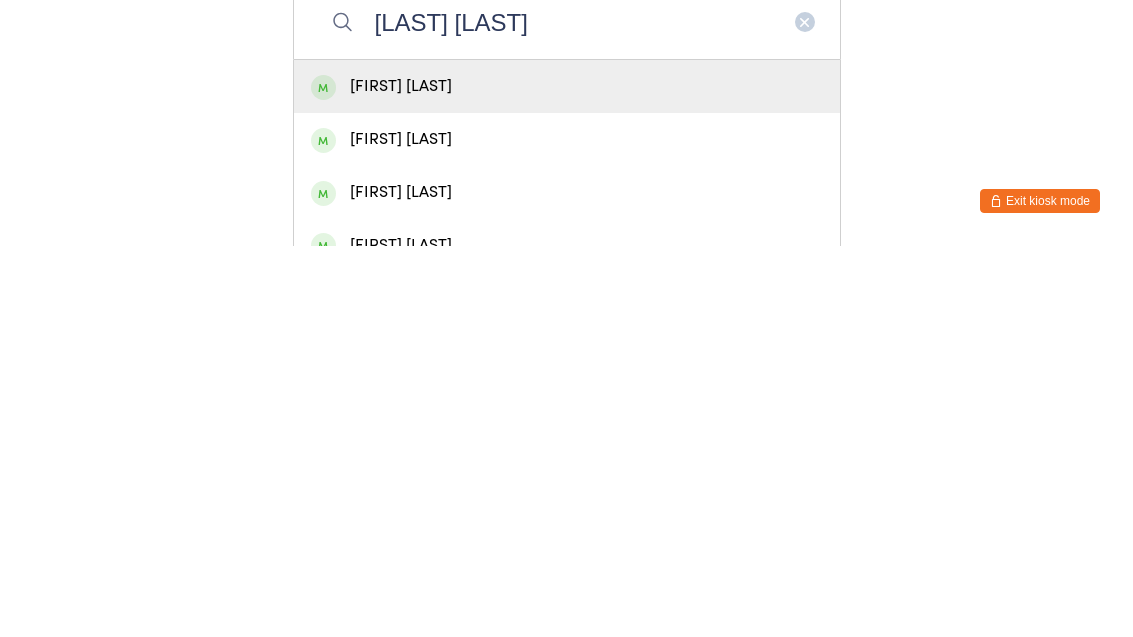 type on "[LAST] [LAST]" 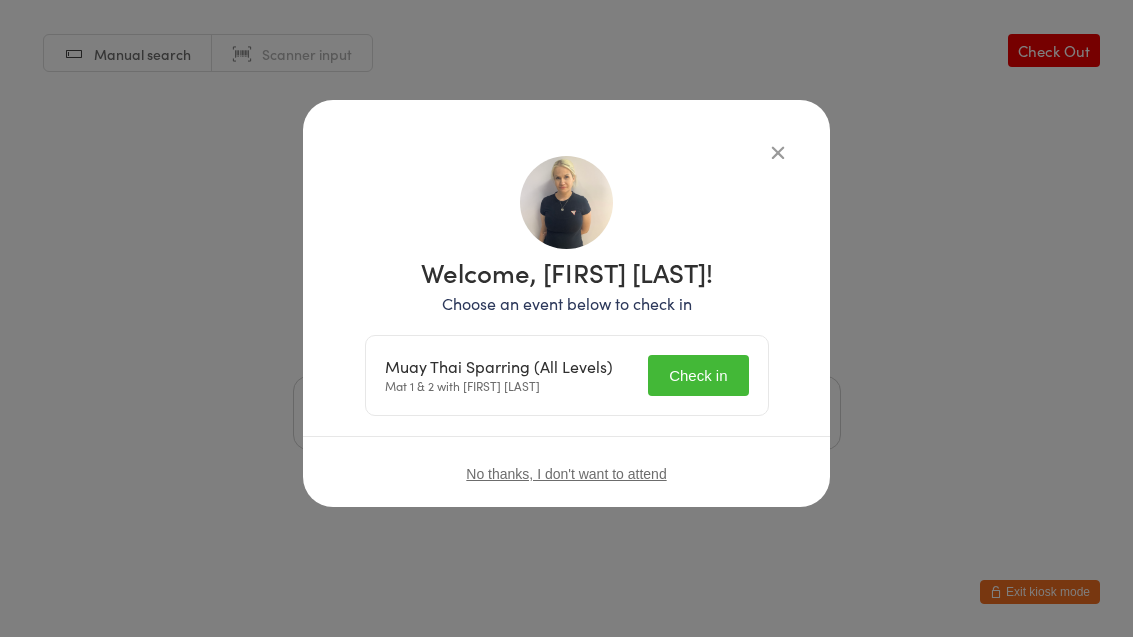 click on "Check in" at bounding box center (698, 375) 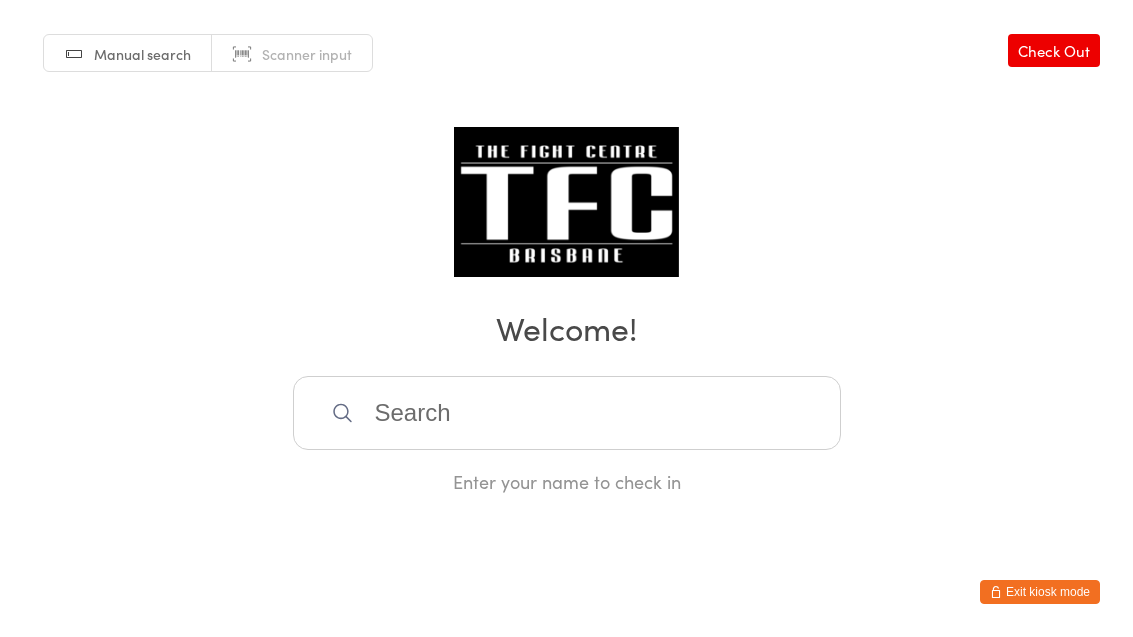 click at bounding box center [567, 413] 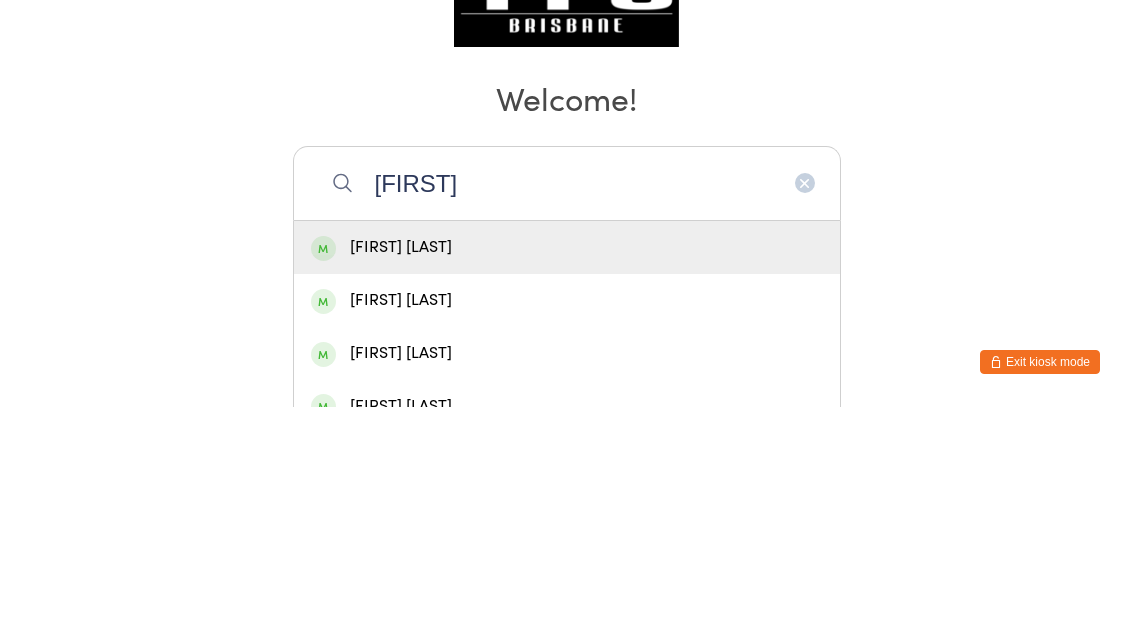 click on "Welcome!" at bounding box center [566, 327] 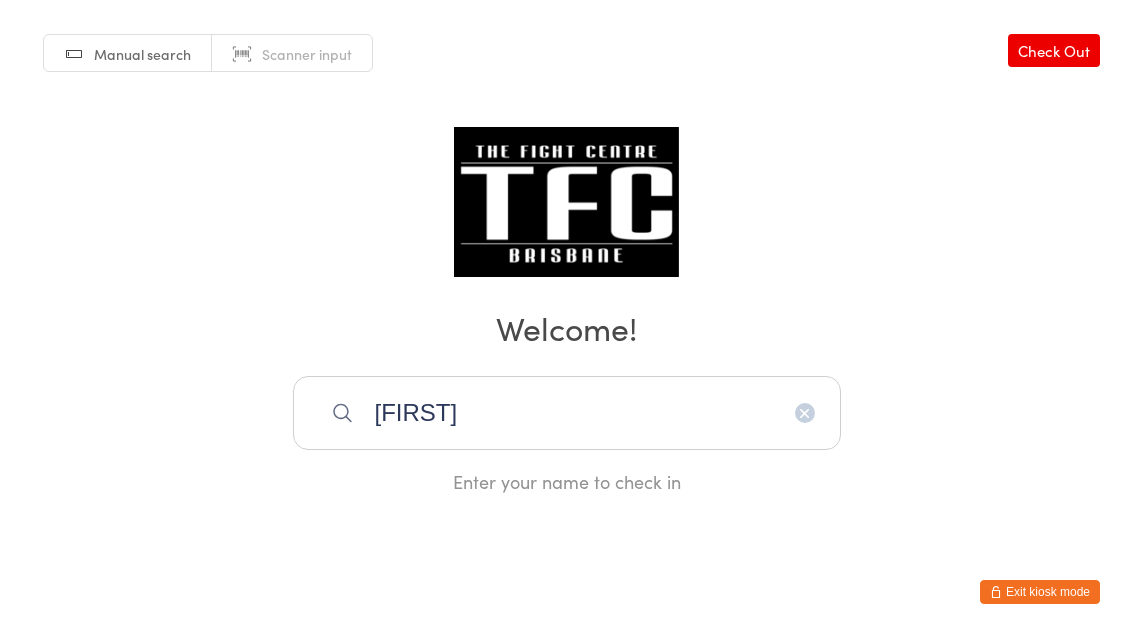 click on "[FIRST]" at bounding box center (567, 413) 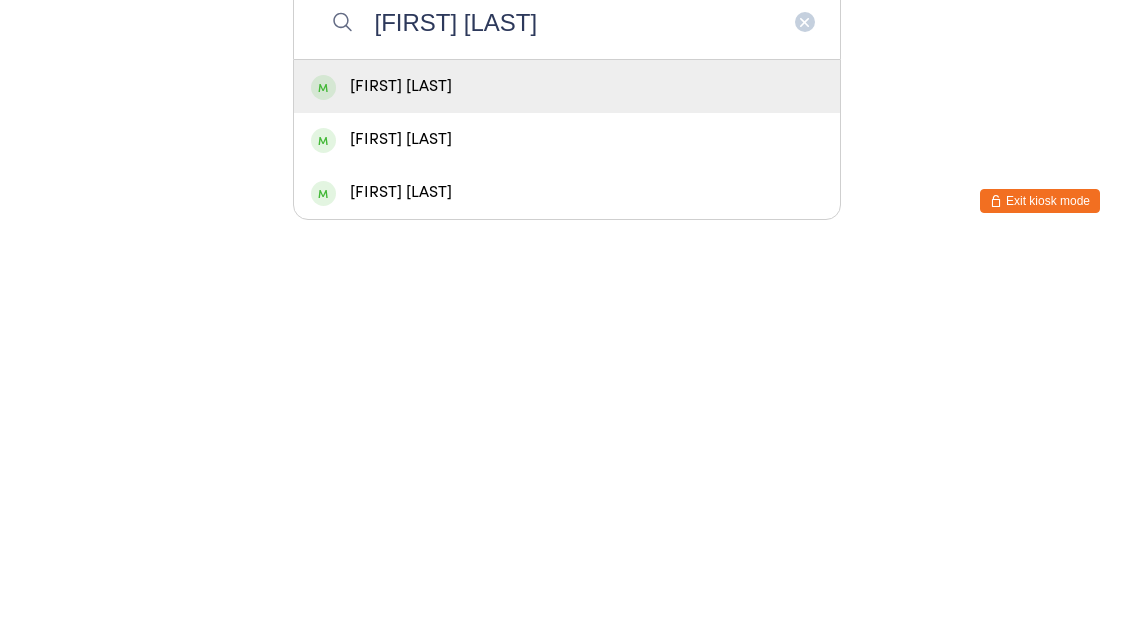 type on "[FIRST] [LAST]" 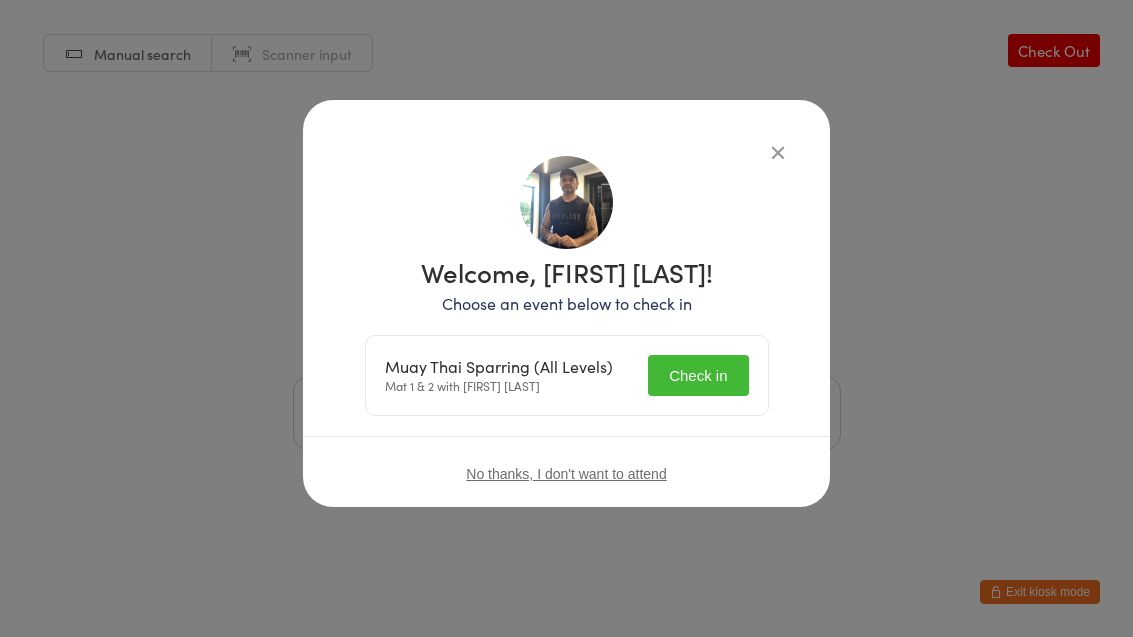 click on "Check in" at bounding box center (698, 375) 